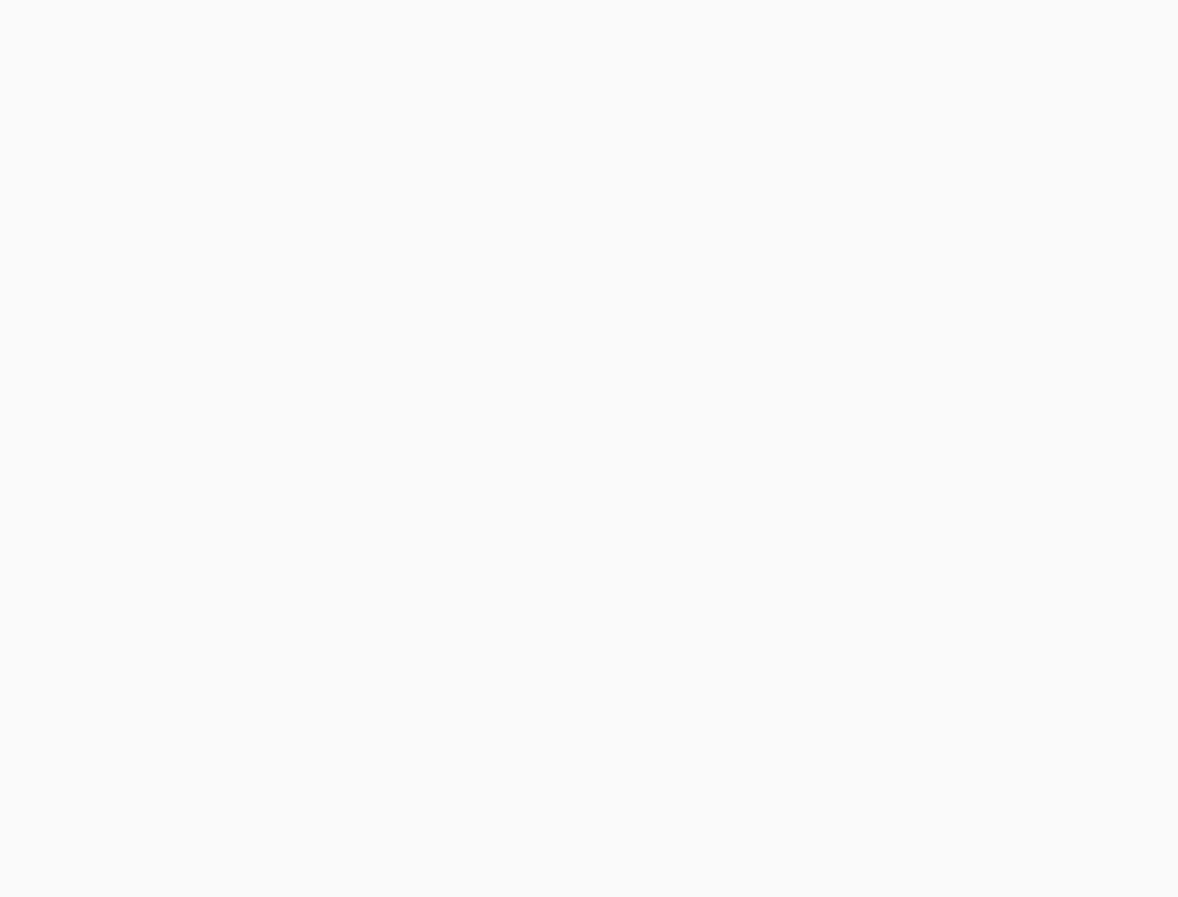 scroll, scrollTop: 0, scrollLeft: 0, axis: both 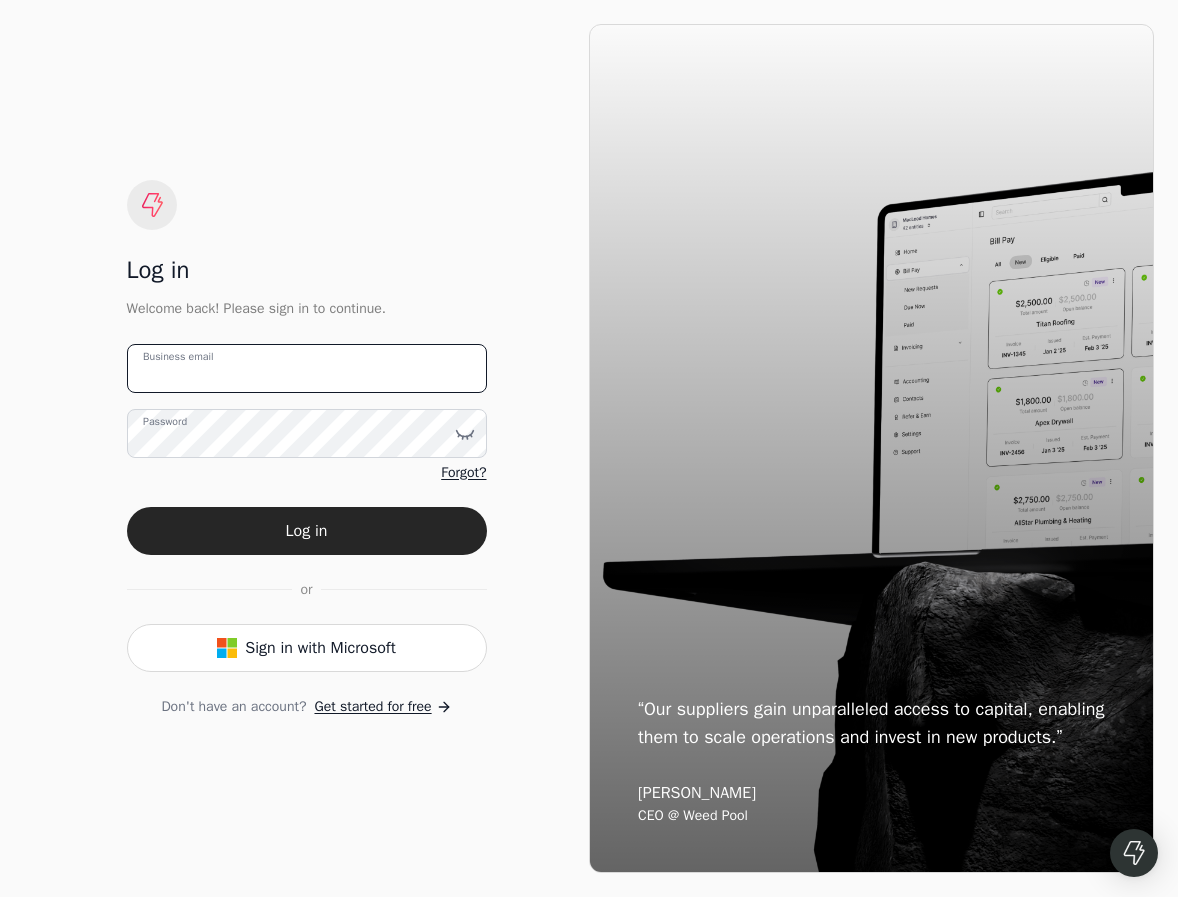 click on "Business email" at bounding box center (307, 368) 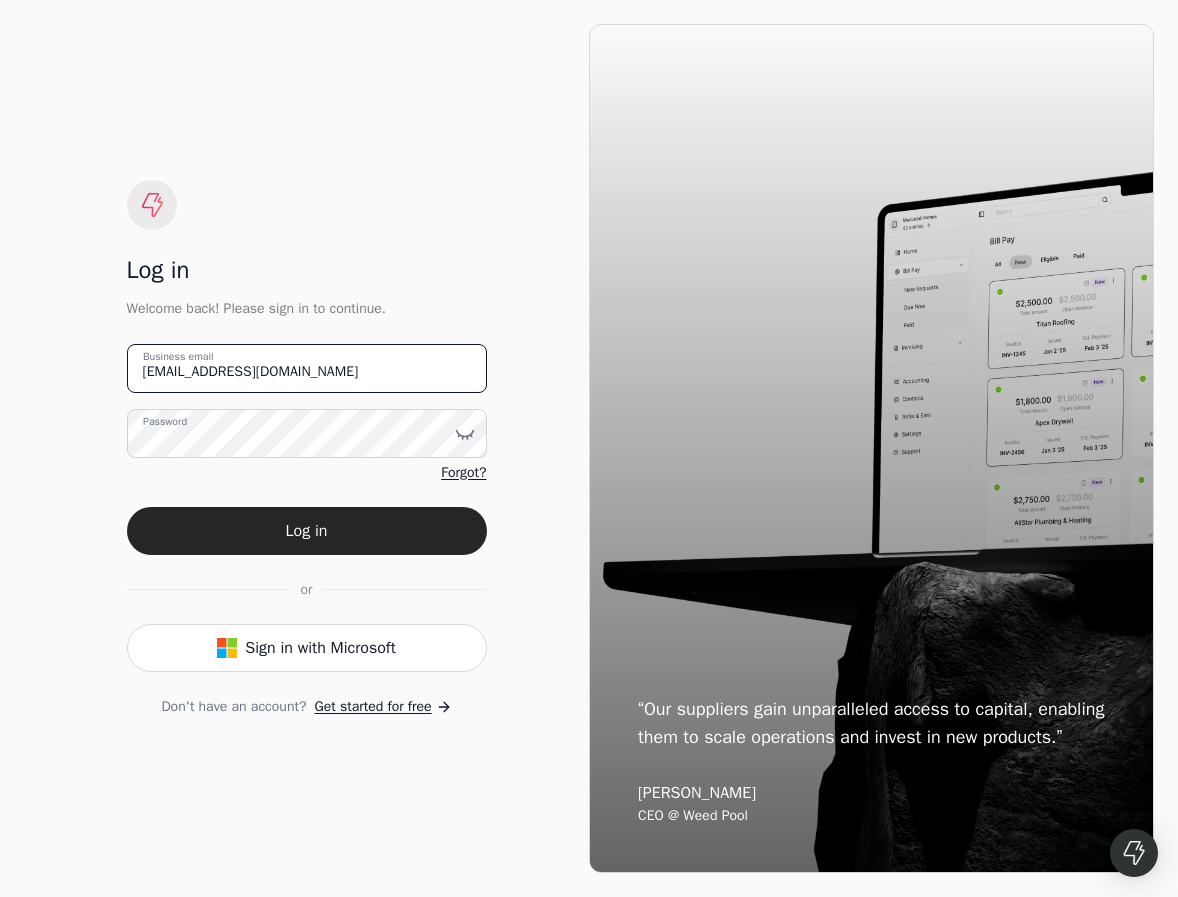click on "[EMAIL_ADDRESS][DOMAIN_NAME]" at bounding box center (307, 368) 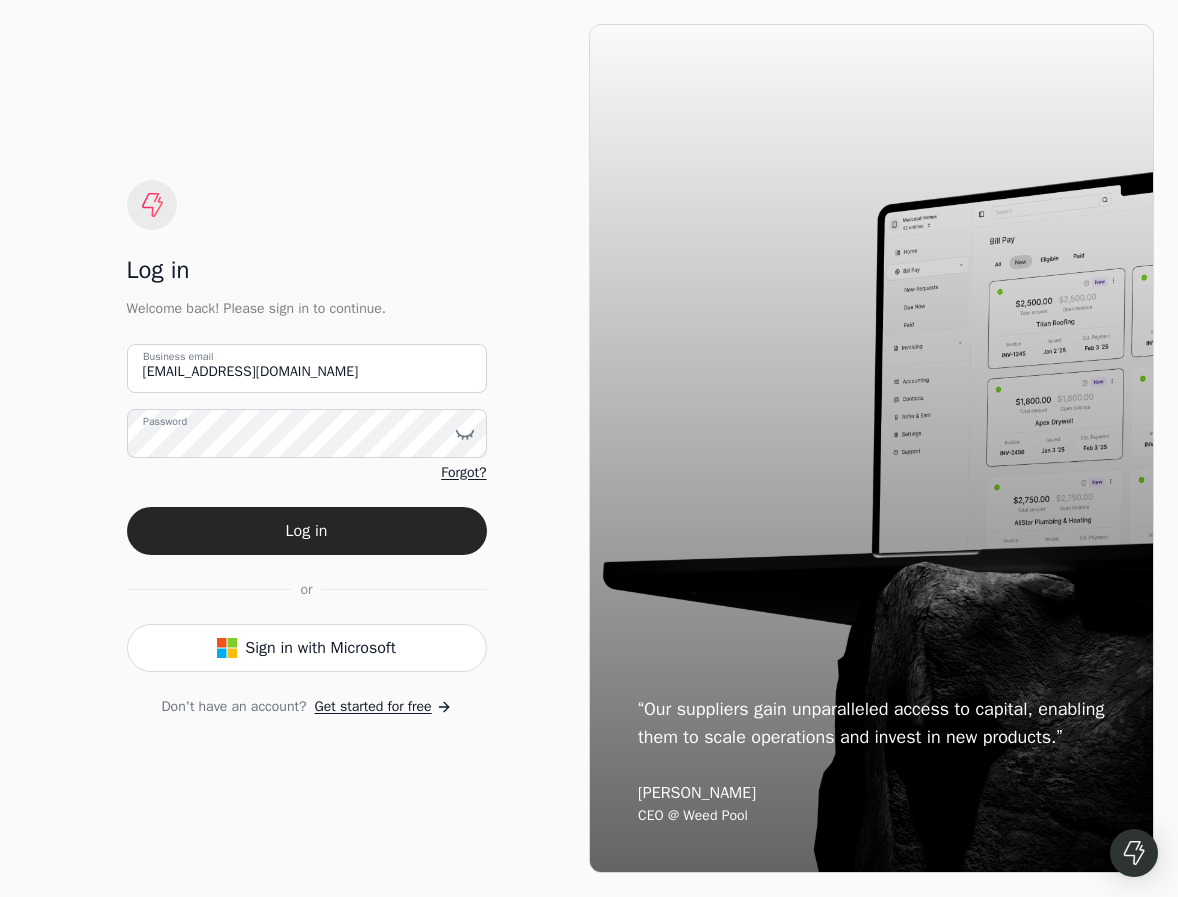 click on "Password" at bounding box center (165, 422) 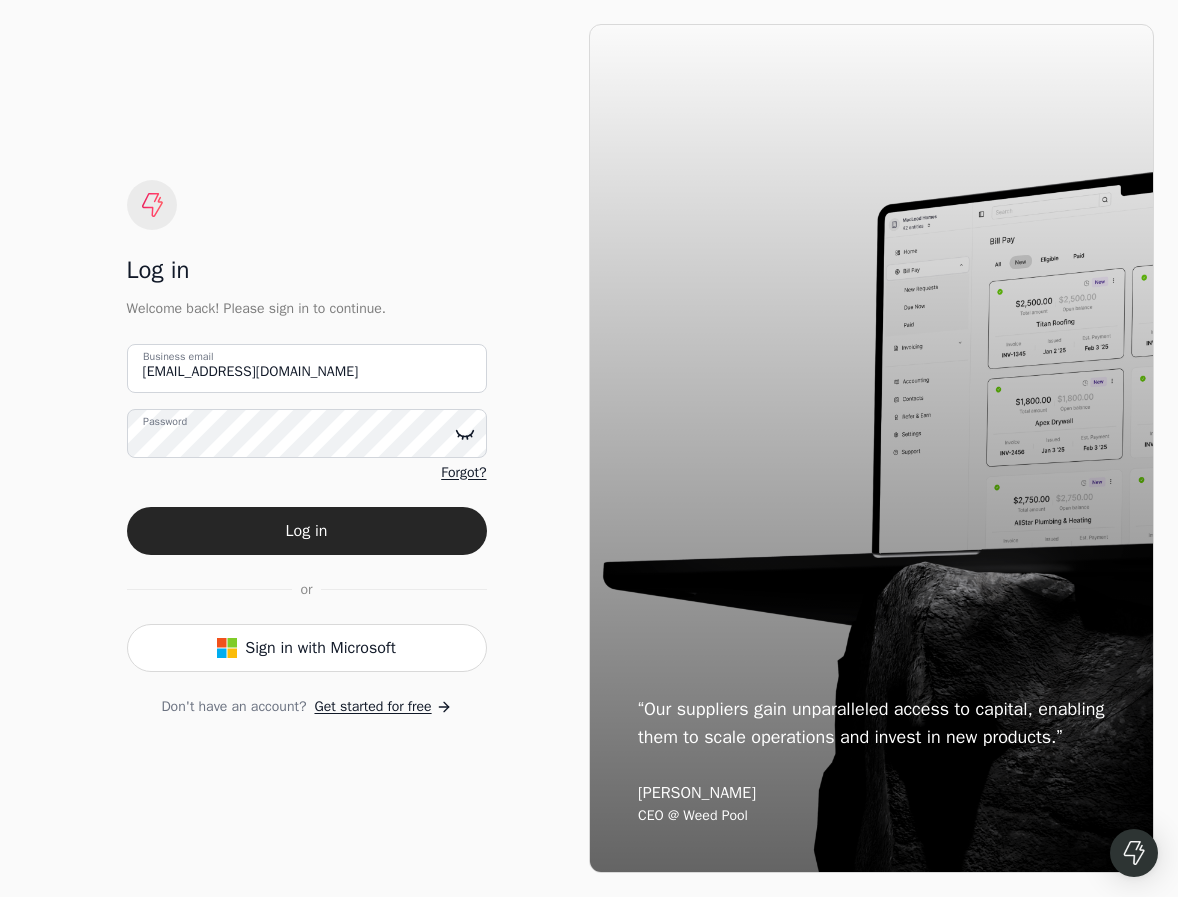 click 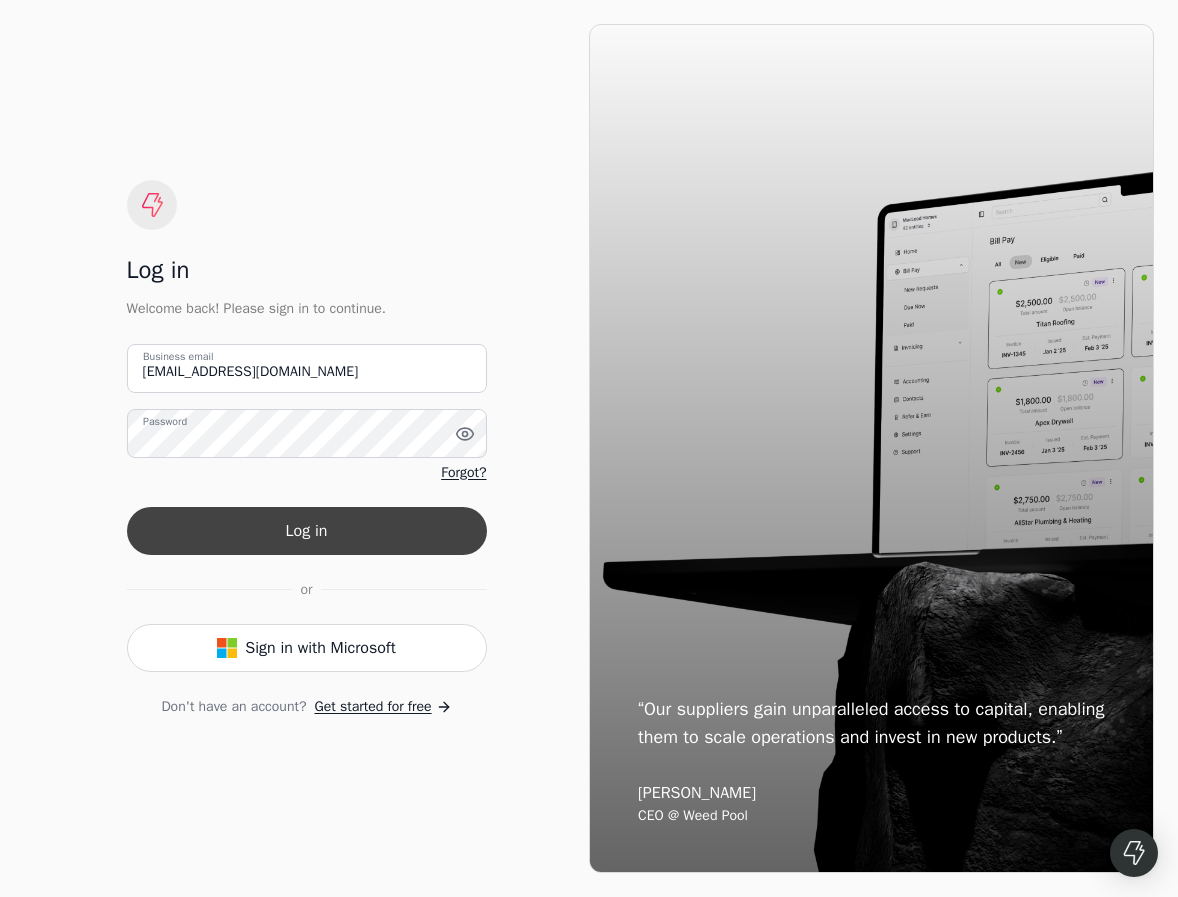 click on "Log in" at bounding box center [307, 531] 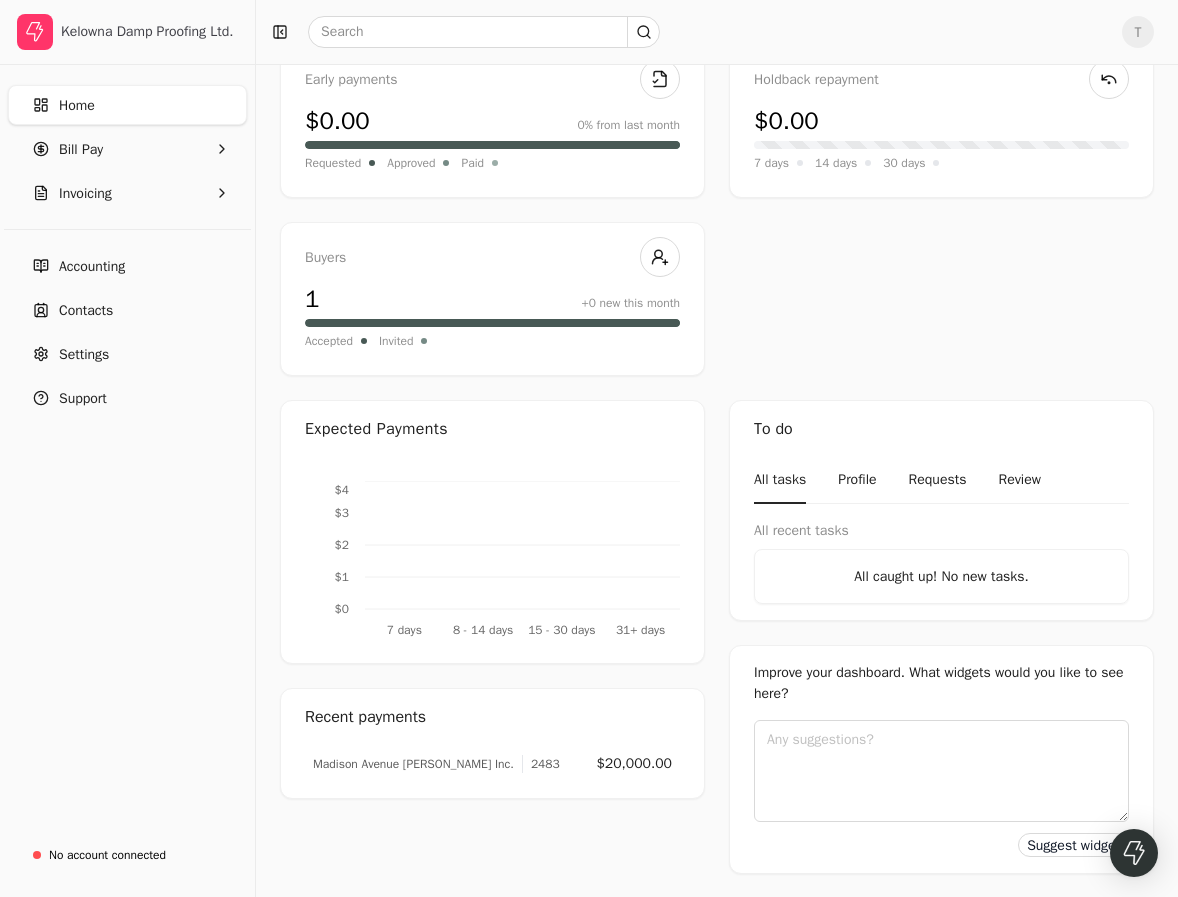 scroll, scrollTop: 0, scrollLeft: 0, axis: both 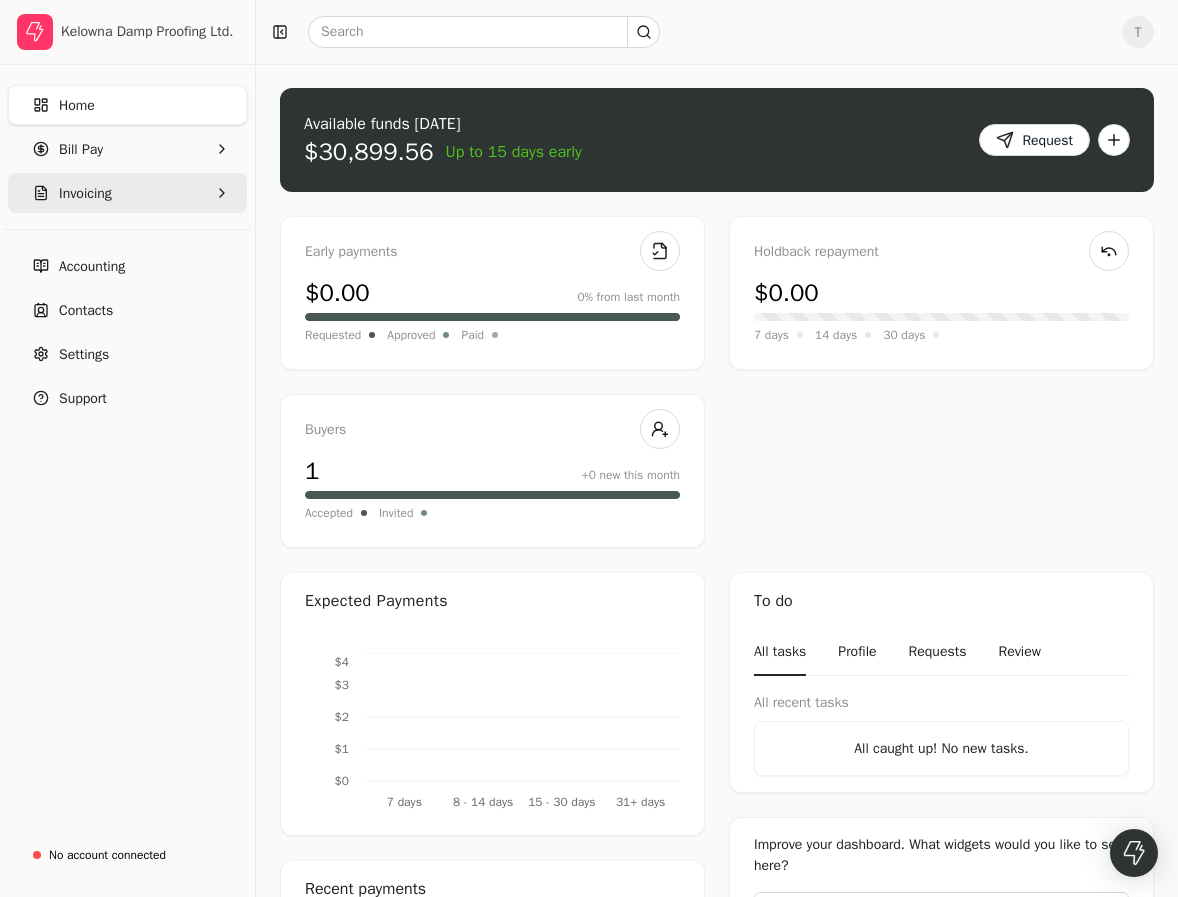 click on "Invoicing" at bounding box center (127, 193) 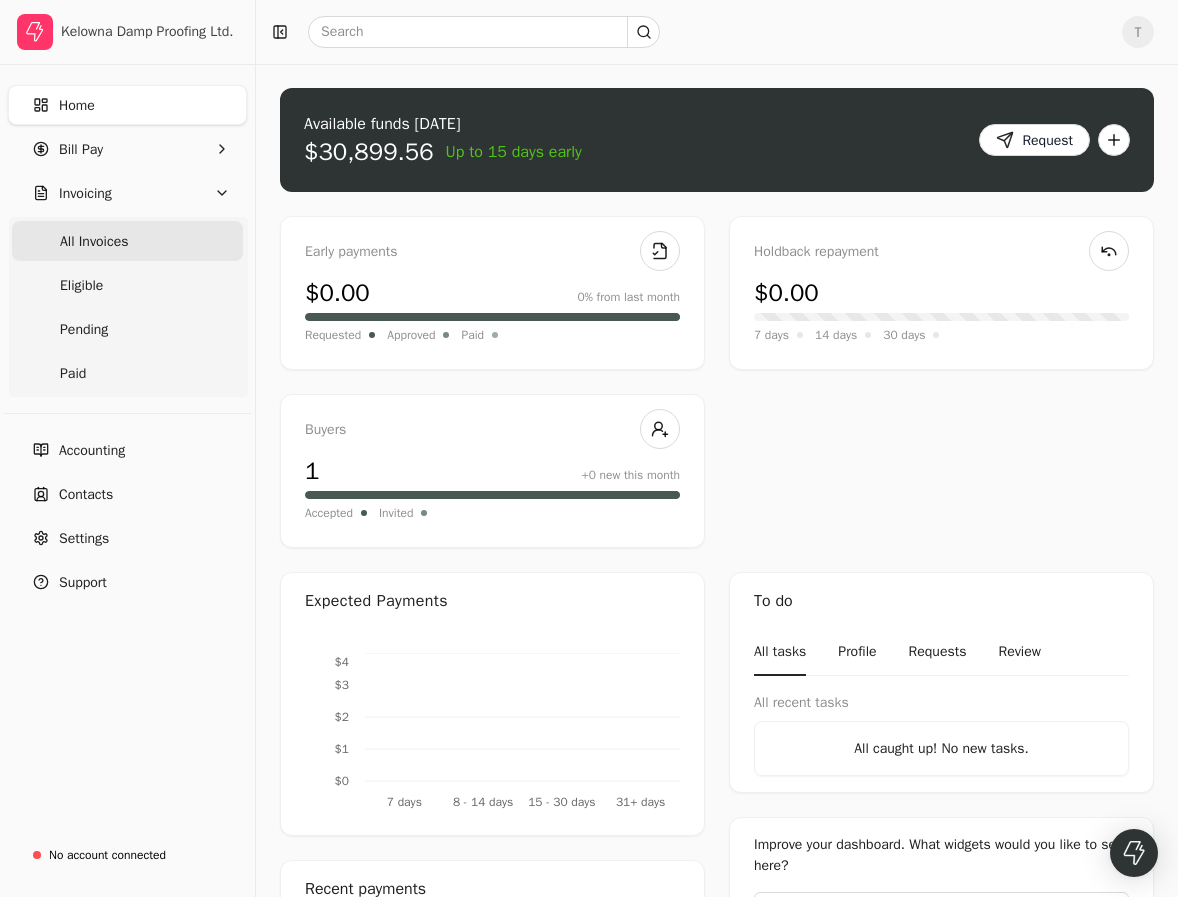 click on "All Invoices" at bounding box center (127, 241) 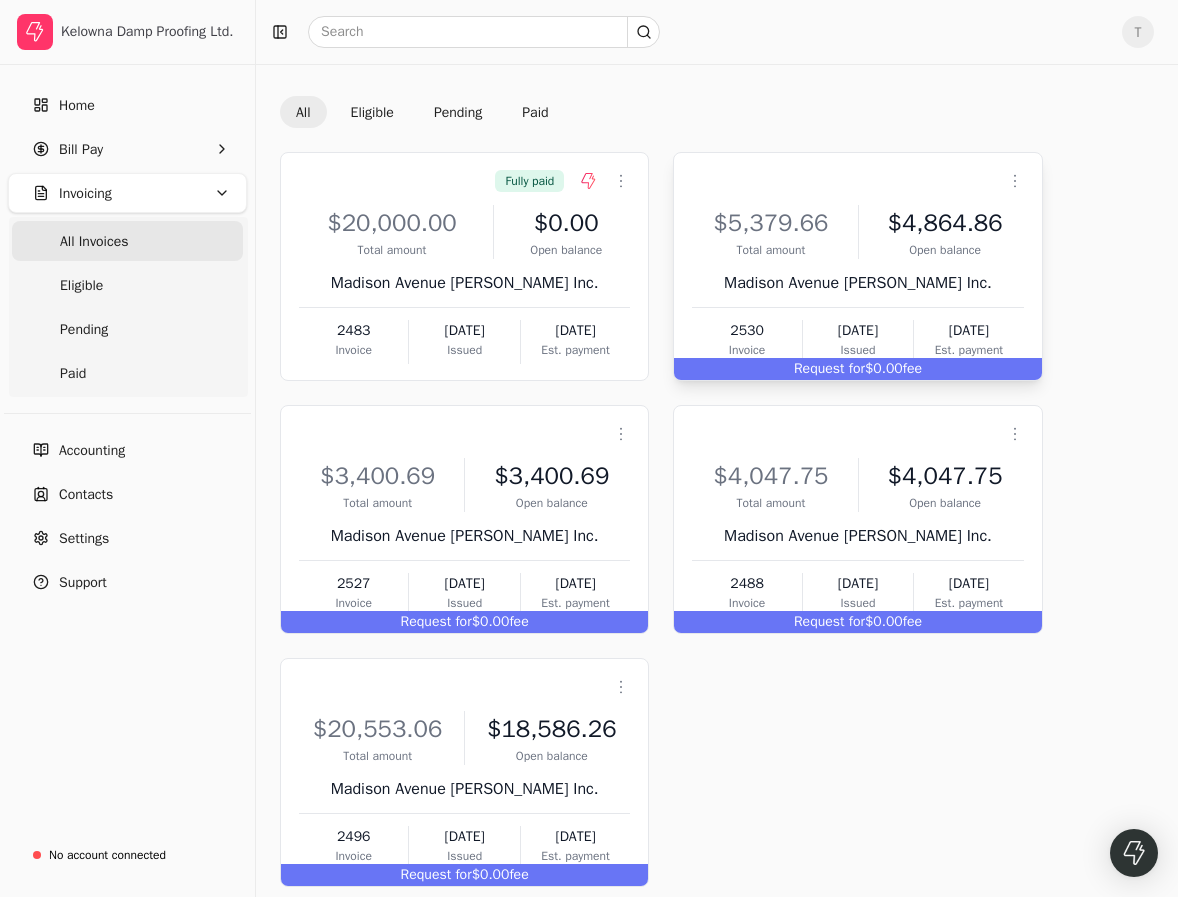 scroll, scrollTop: 150, scrollLeft: 0, axis: vertical 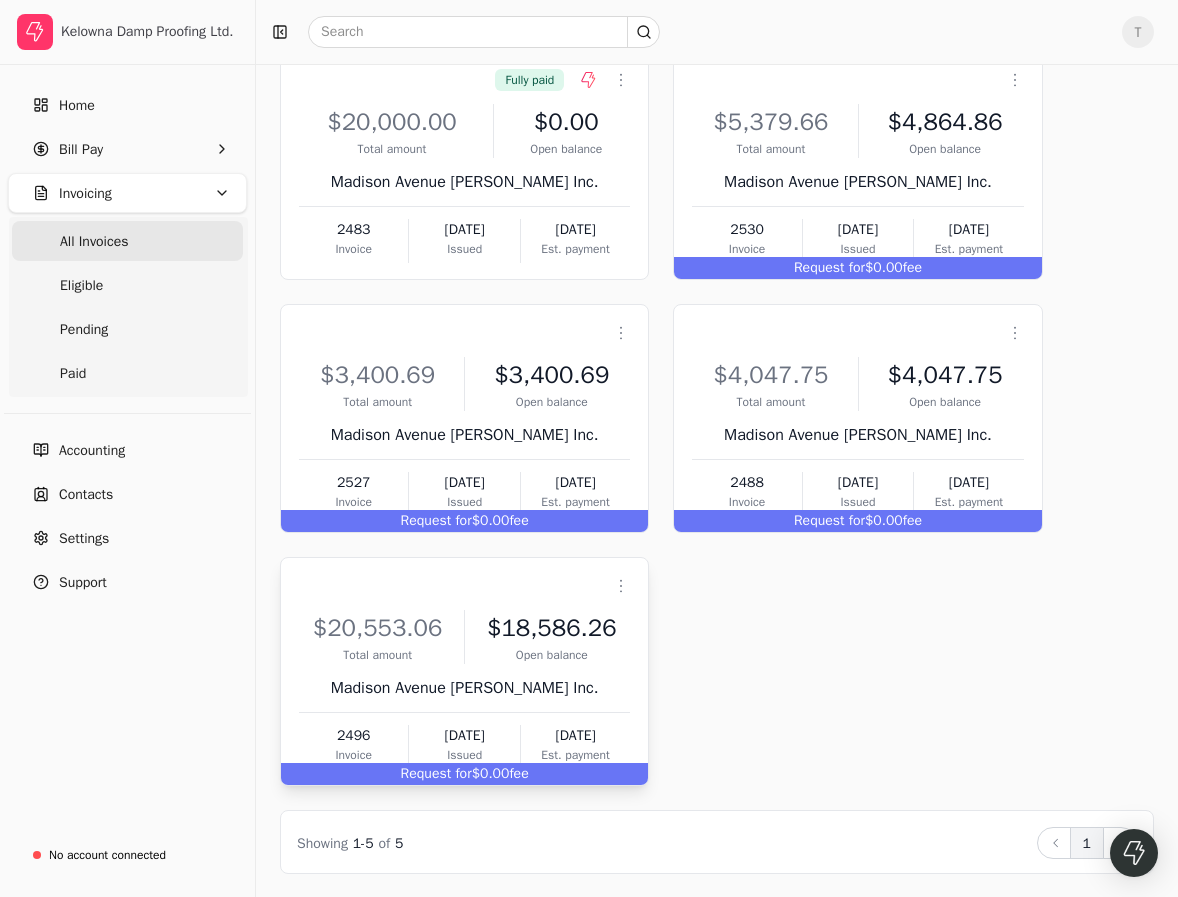 click on "Context Menu Button" at bounding box center [462, 586] 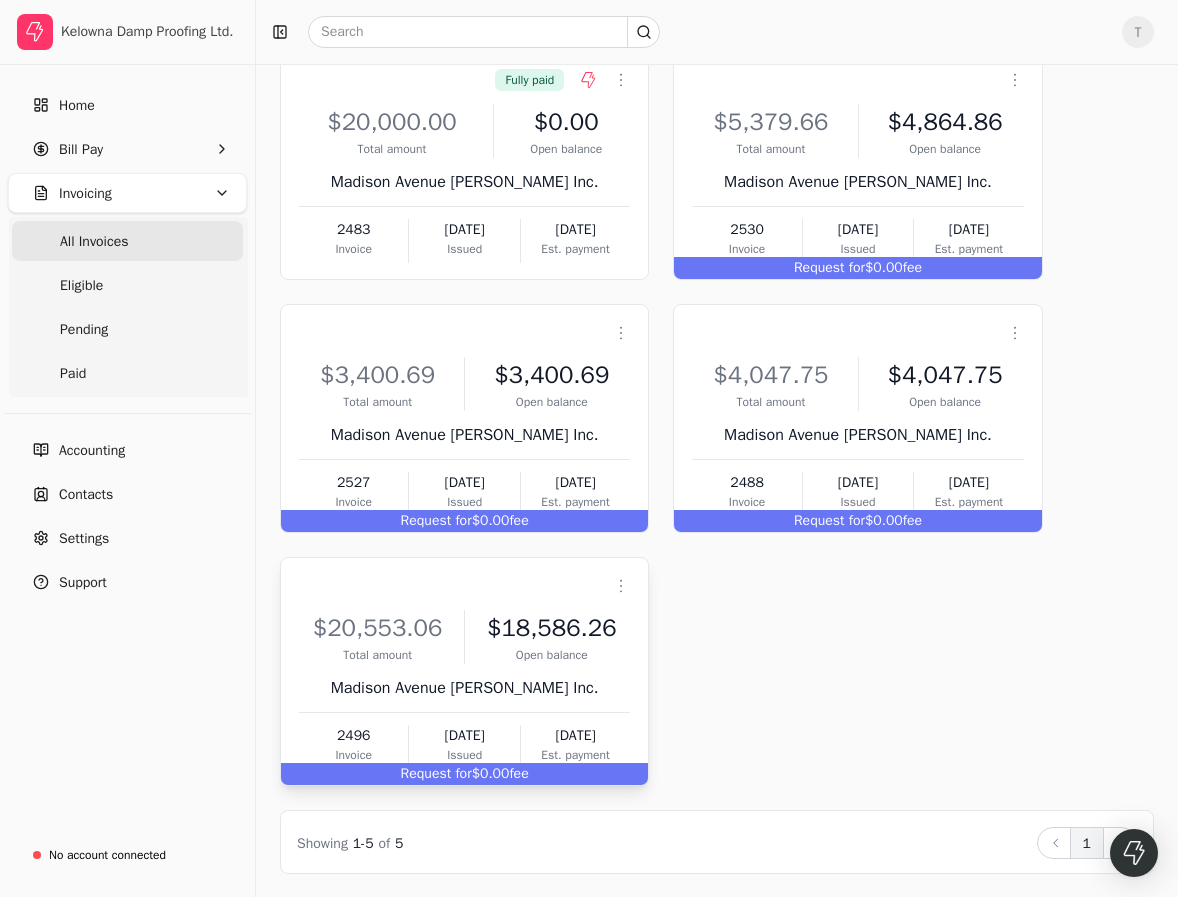 click on "$20,553.06 Total amount $18,586.26 Open balance" at bounding box center (464, 637) 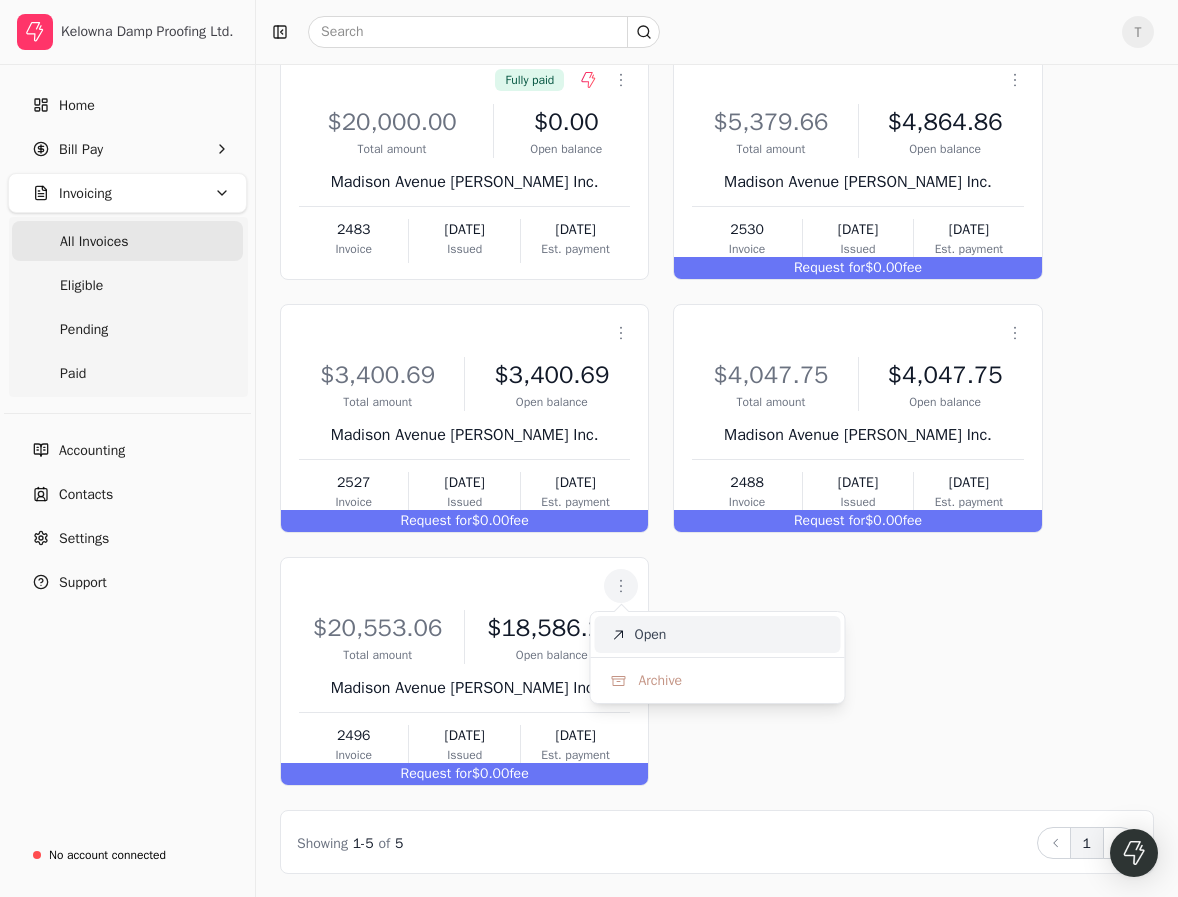 click on "Open" at bounding box center [718, 634] 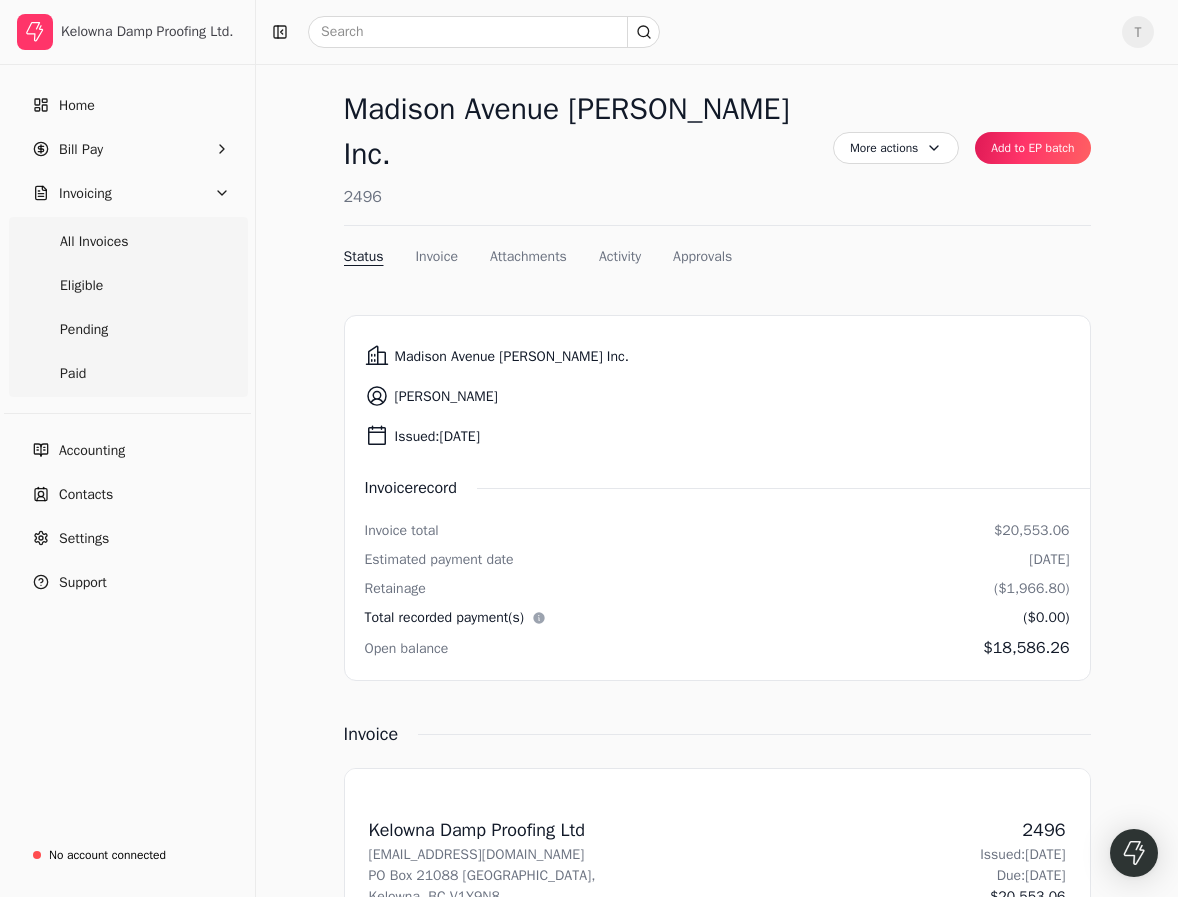 scroll, scrollTop: 53, scrollLeft: 0, axis: vertical 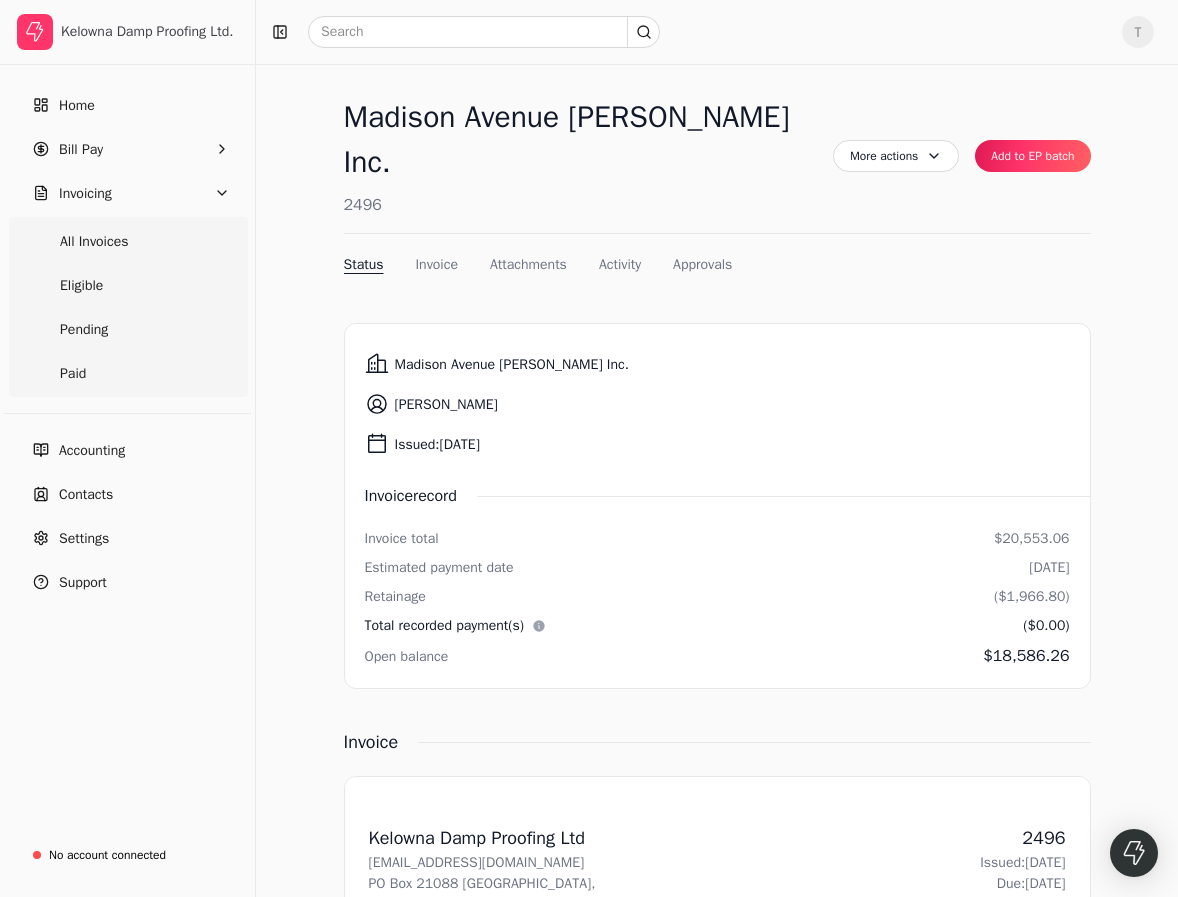 click on "Status Invoice Attachments Activity Approvals" at bounding box center [717, 268] 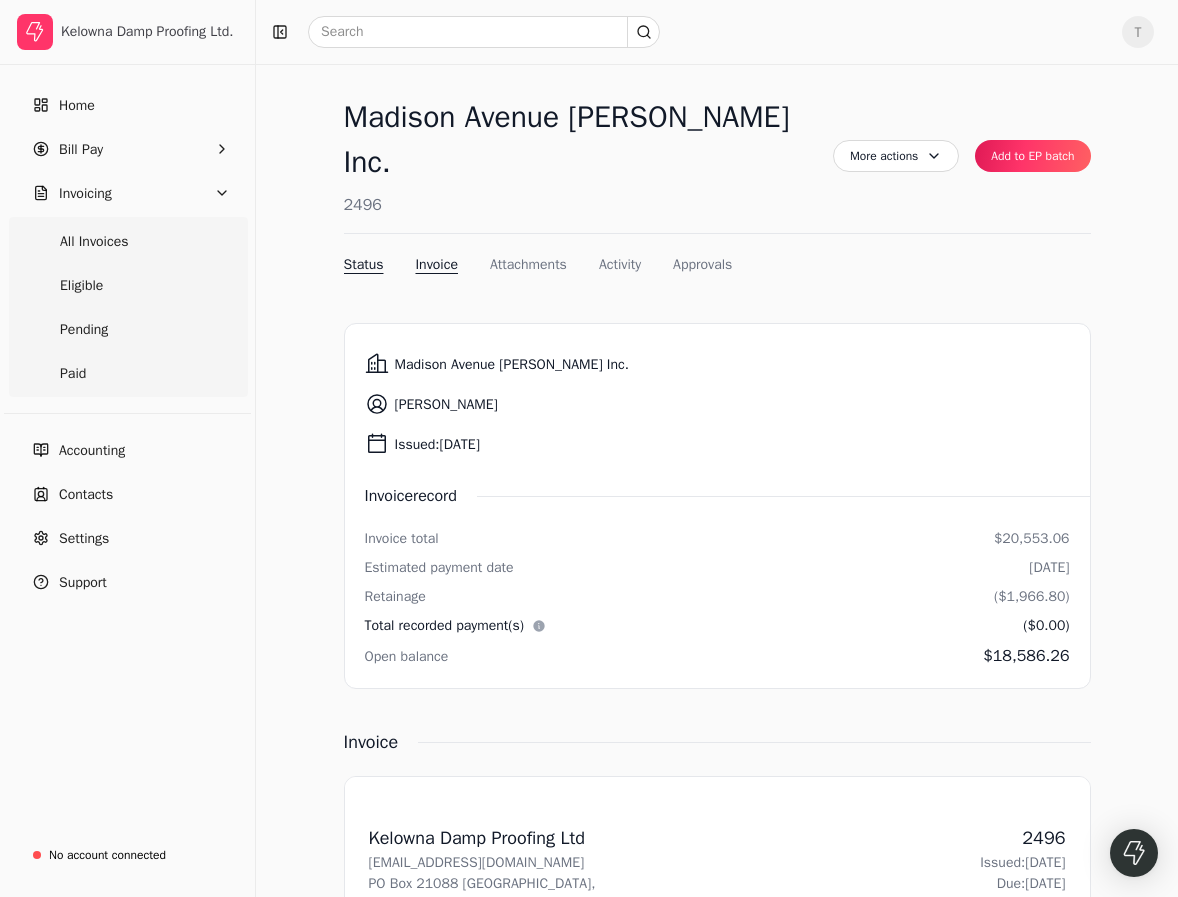click on "Invoice" at bounding box center (436, 264) 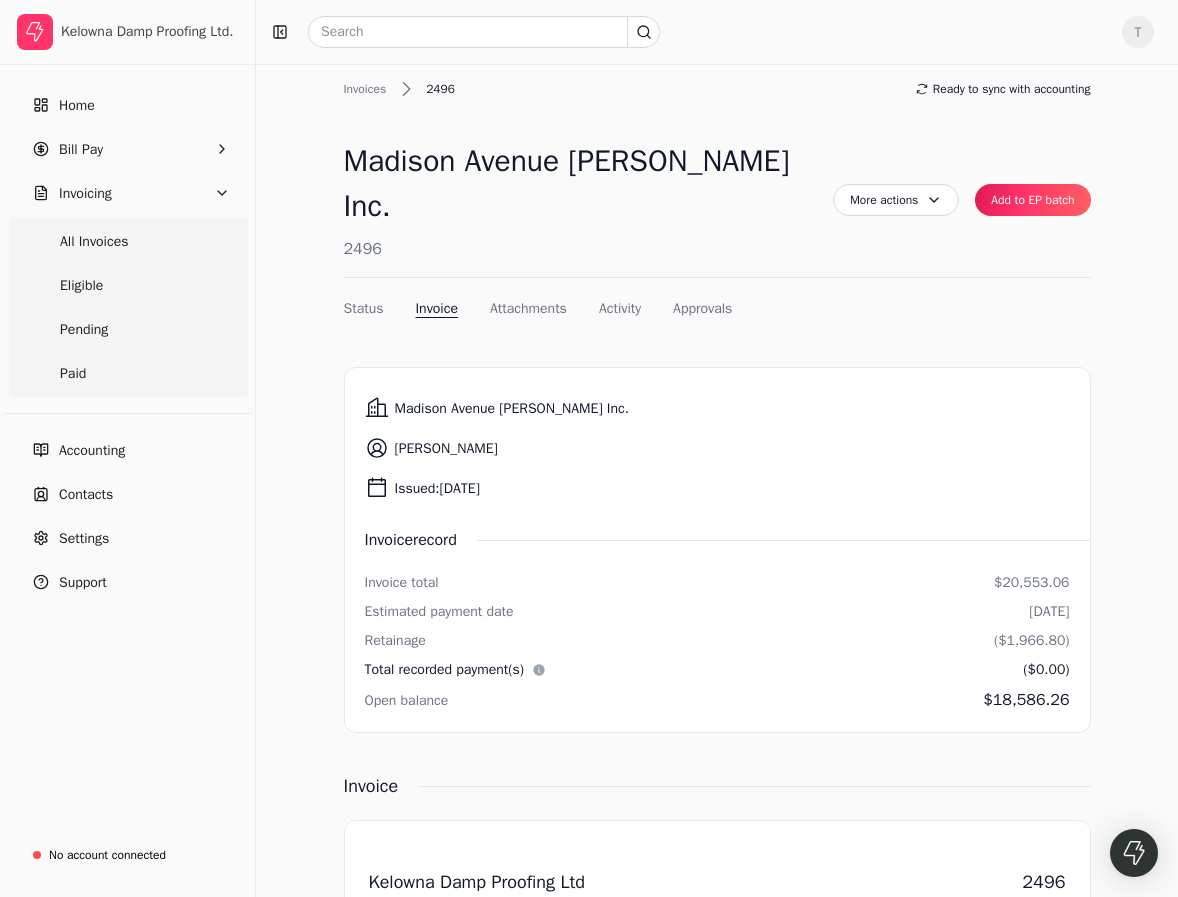 scroll, scrollTop: 0, scrollLeft: 0, axis: both 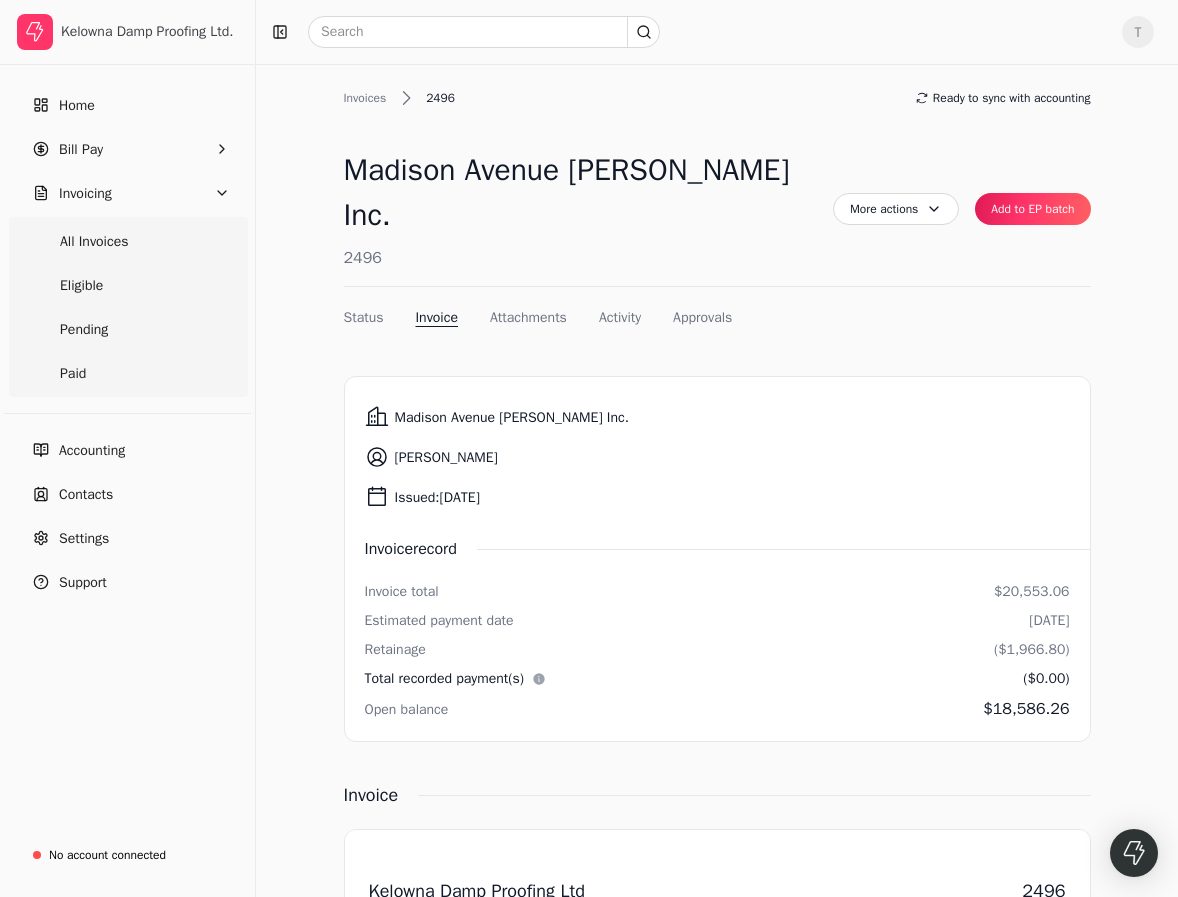click on "Madison Avenue [PERSON_NAME] Inc." at bounding box center (512, 417) 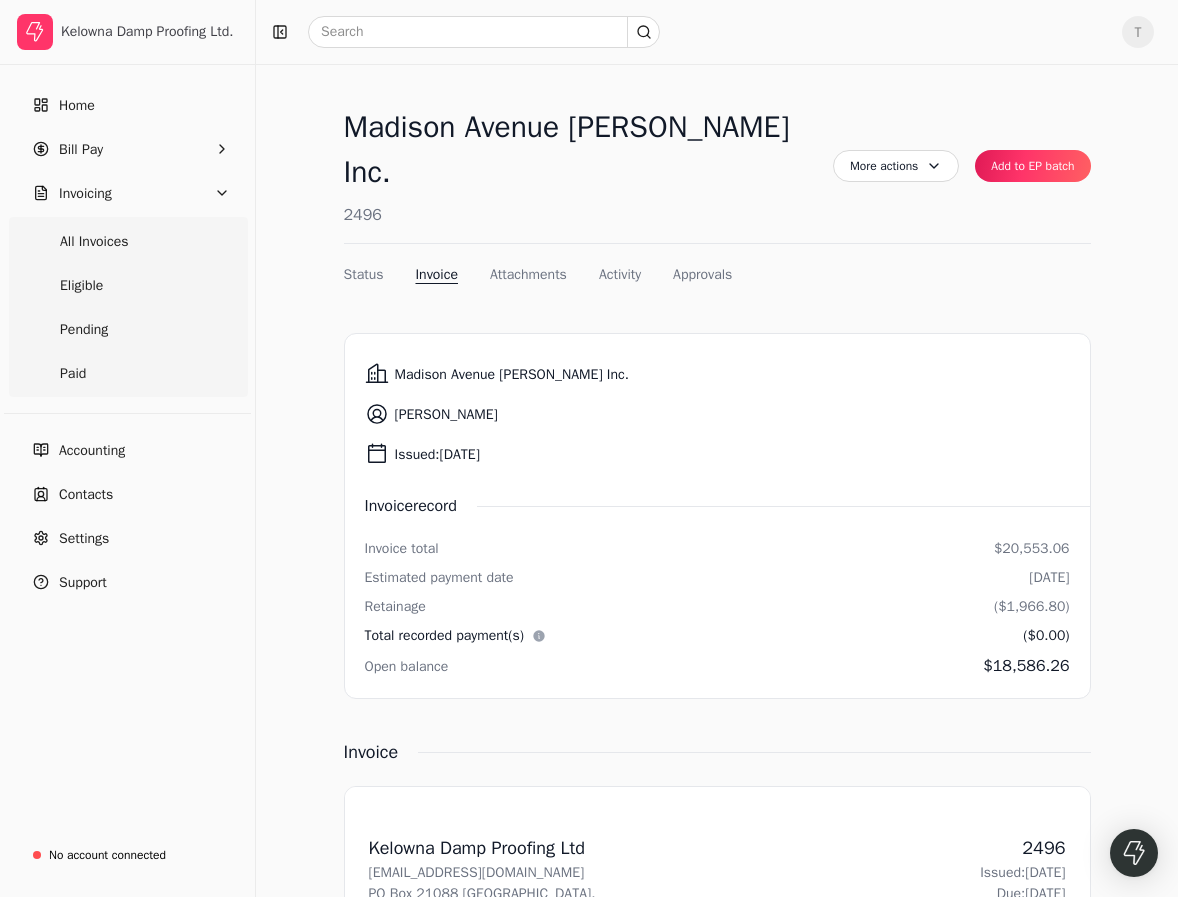 click on "[PERSON_NAME]" at bounding box center [717, 414] 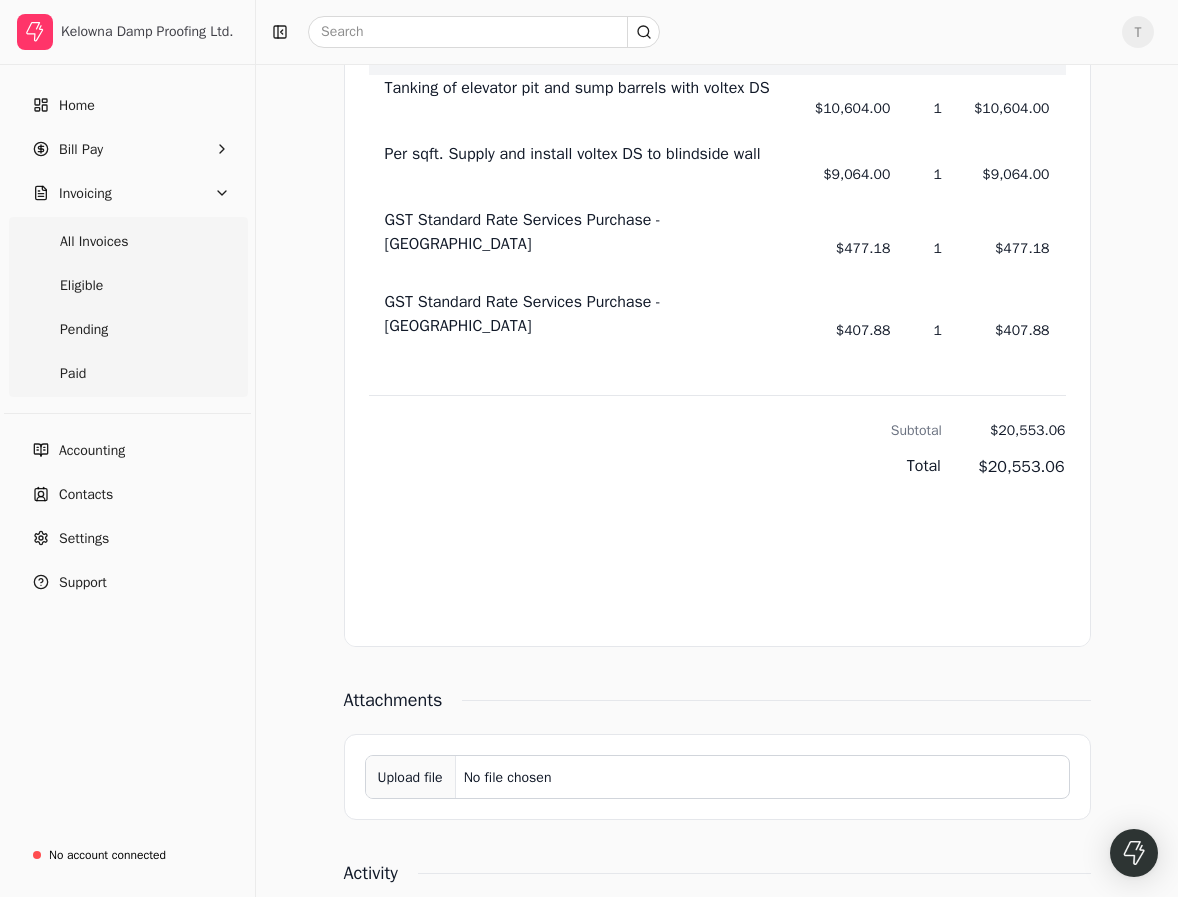 scroll, scrollTop: 1218, scrollLeft: 0, axis: vertical 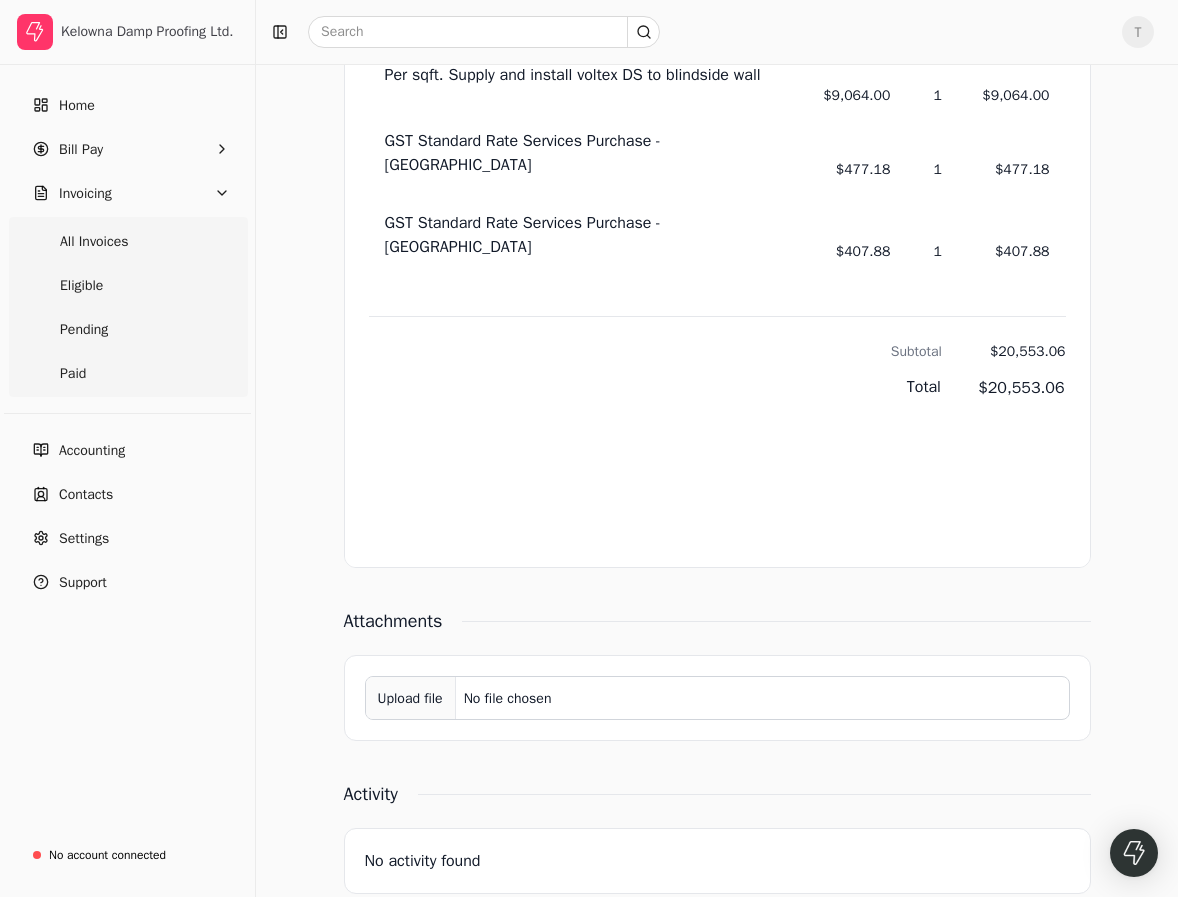 click on "Upload file" at bounding box center (411, 698) 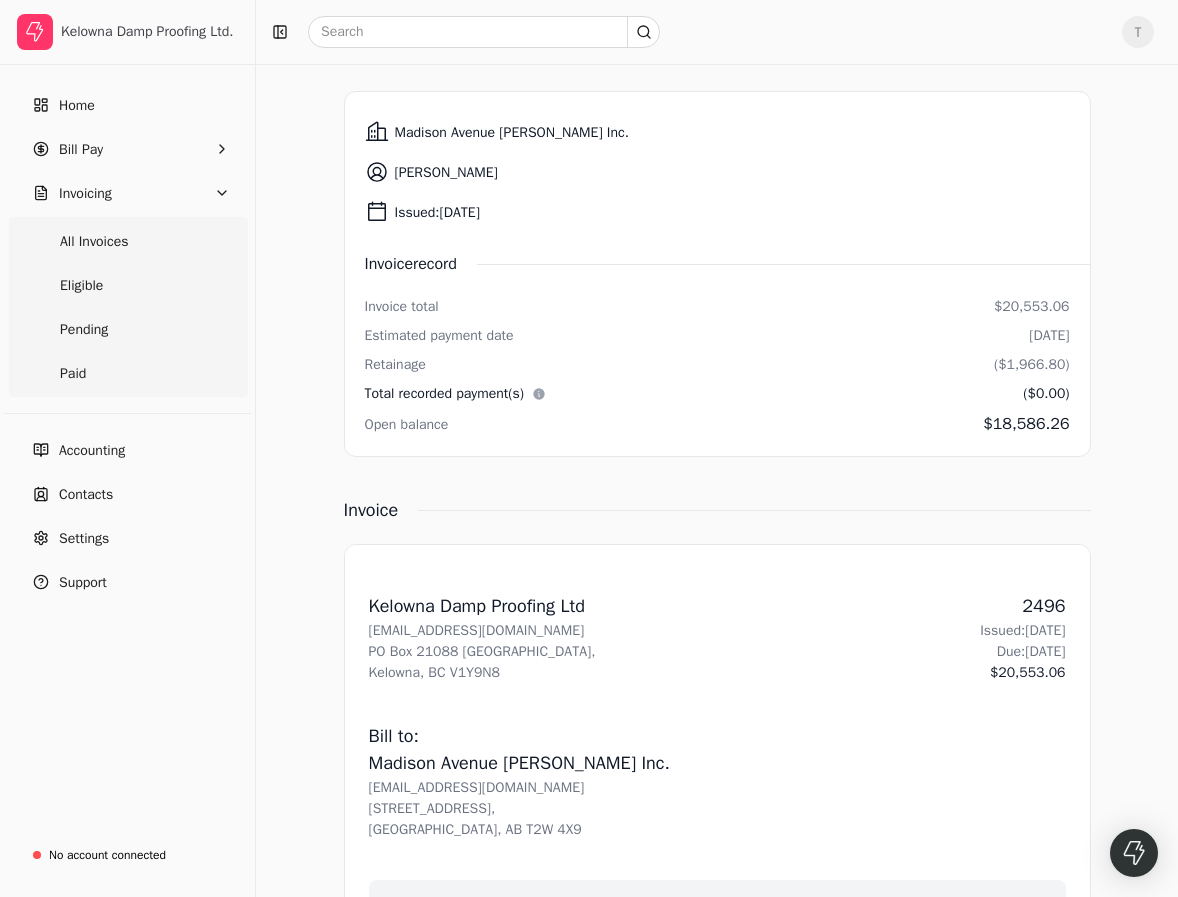 scroll, scrollTop: 0, scrollLeft: 0, axis: both 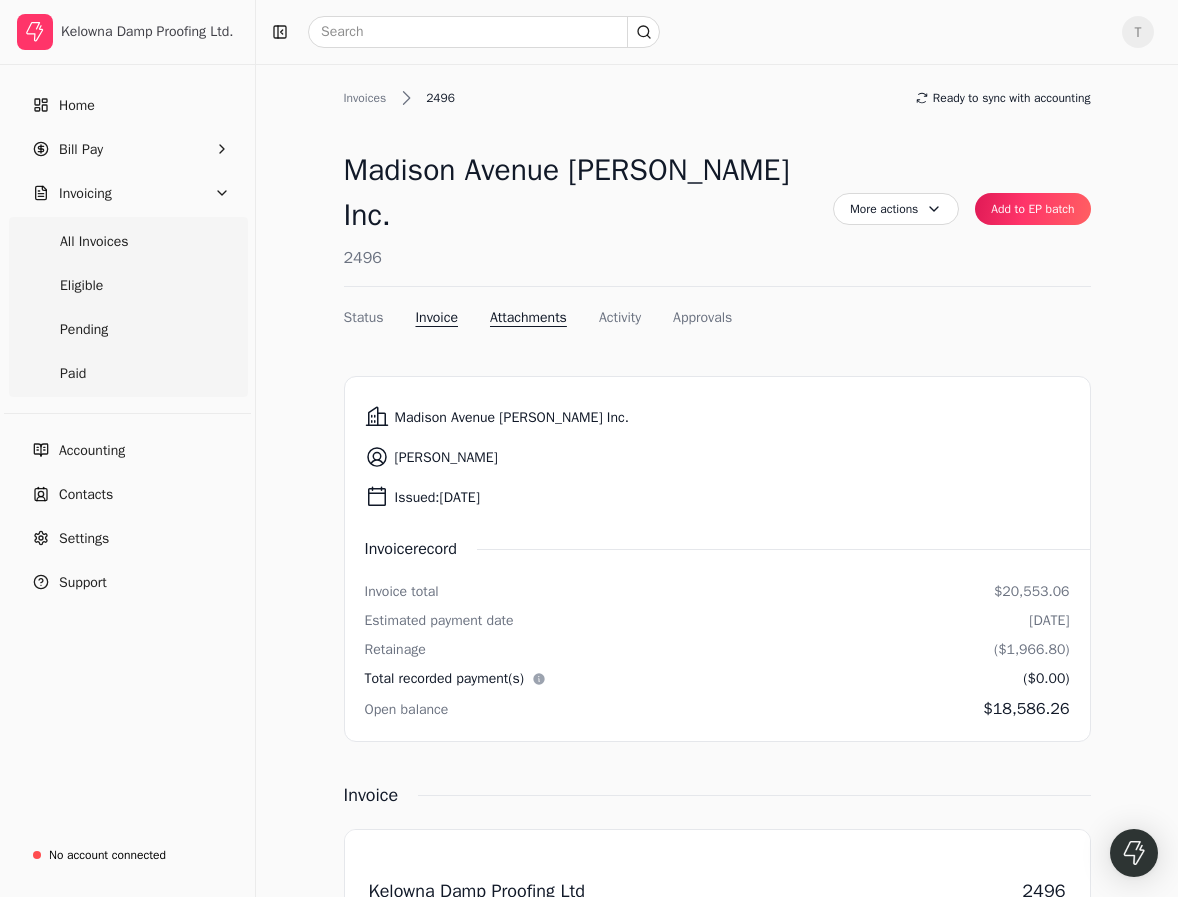 click on "Attachments" at bounding box center (528, 317) 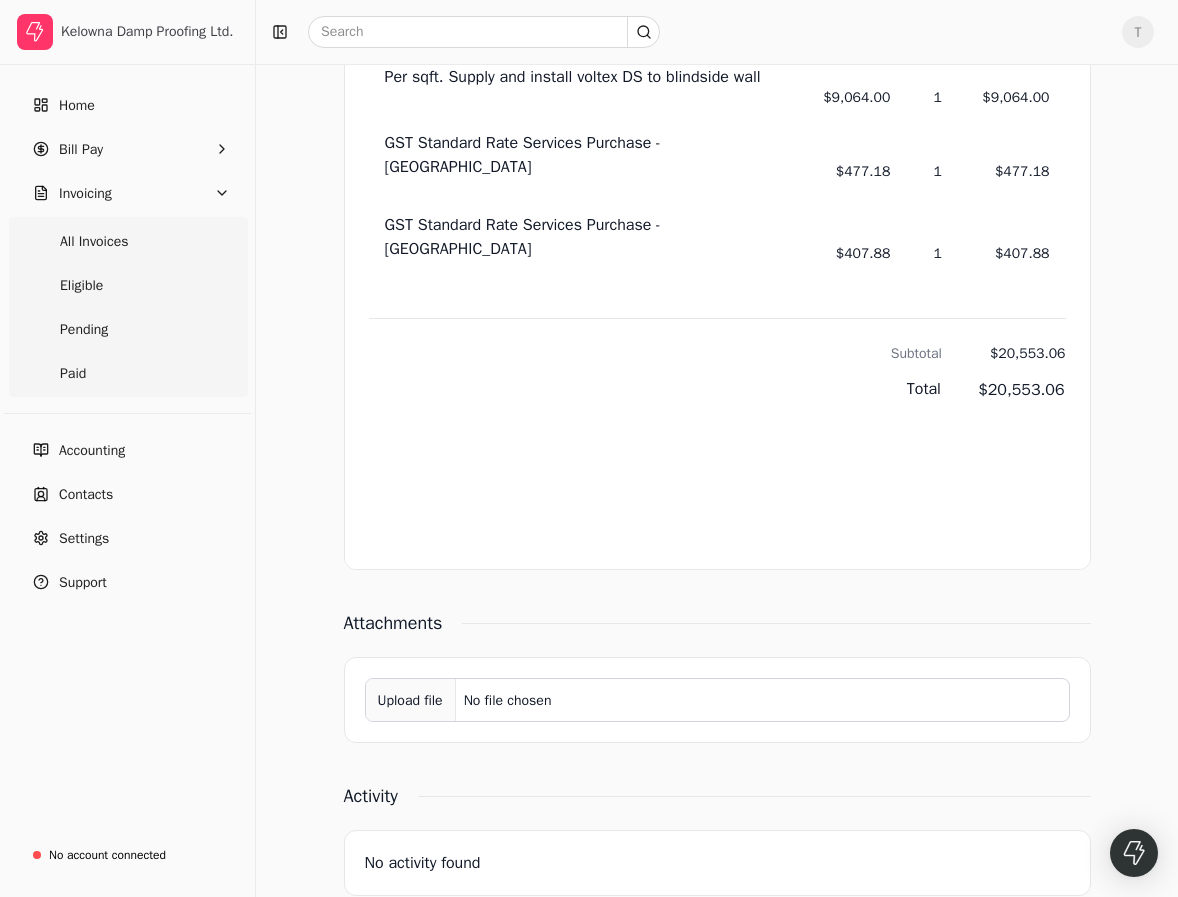 scroll, scrollTop: 1218, scrollLeft: 0, axis: vertical 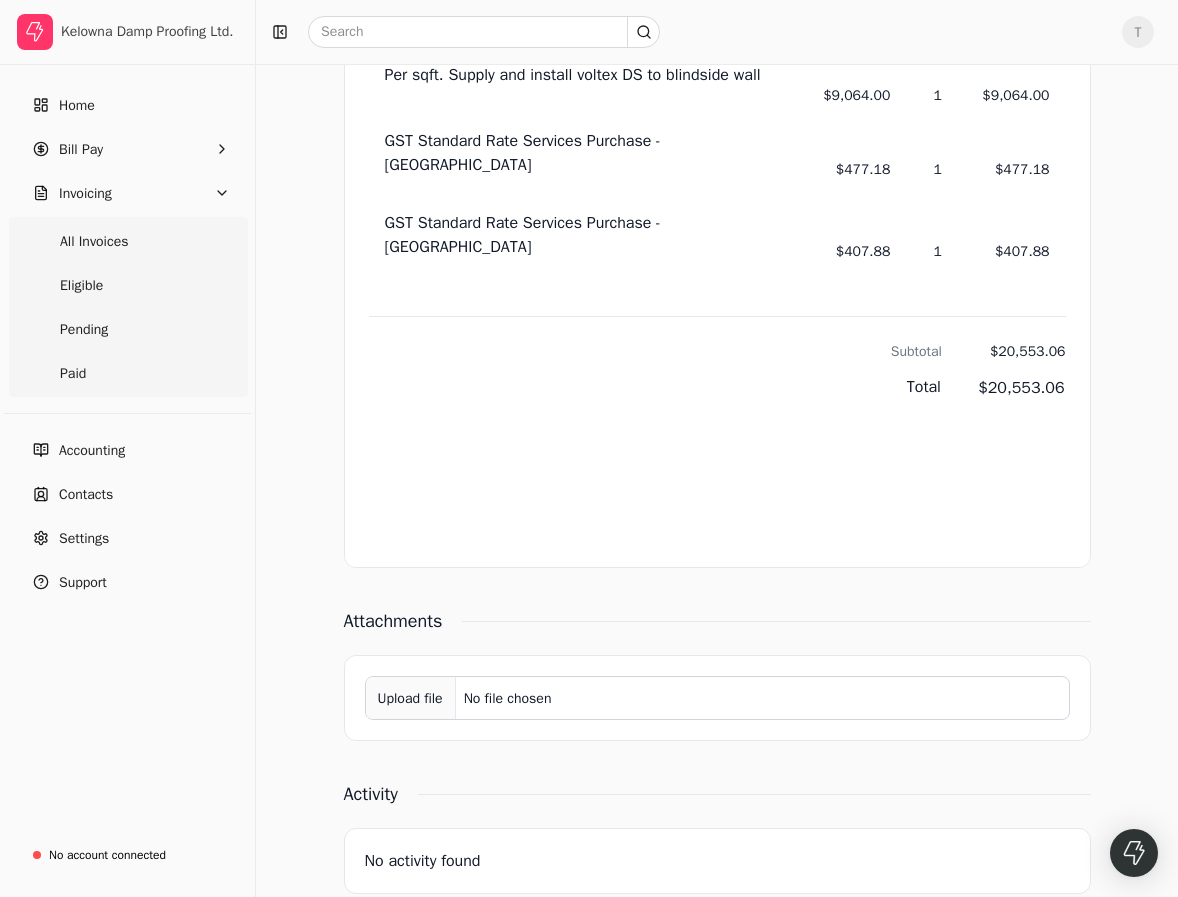 click on "Upload file" at bounding box center [411, 698] 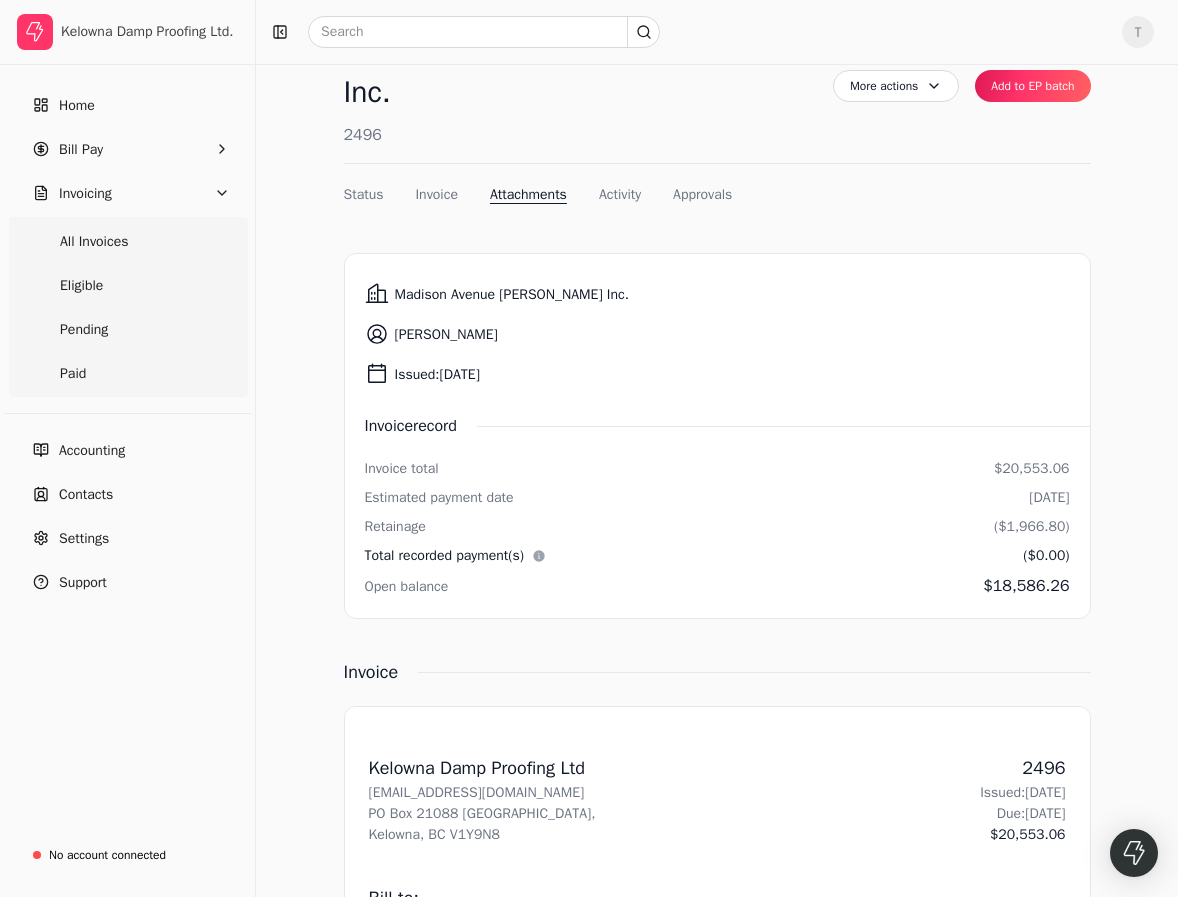 scroll, scrollTop: 0, scrollLeft: 0, axis: both 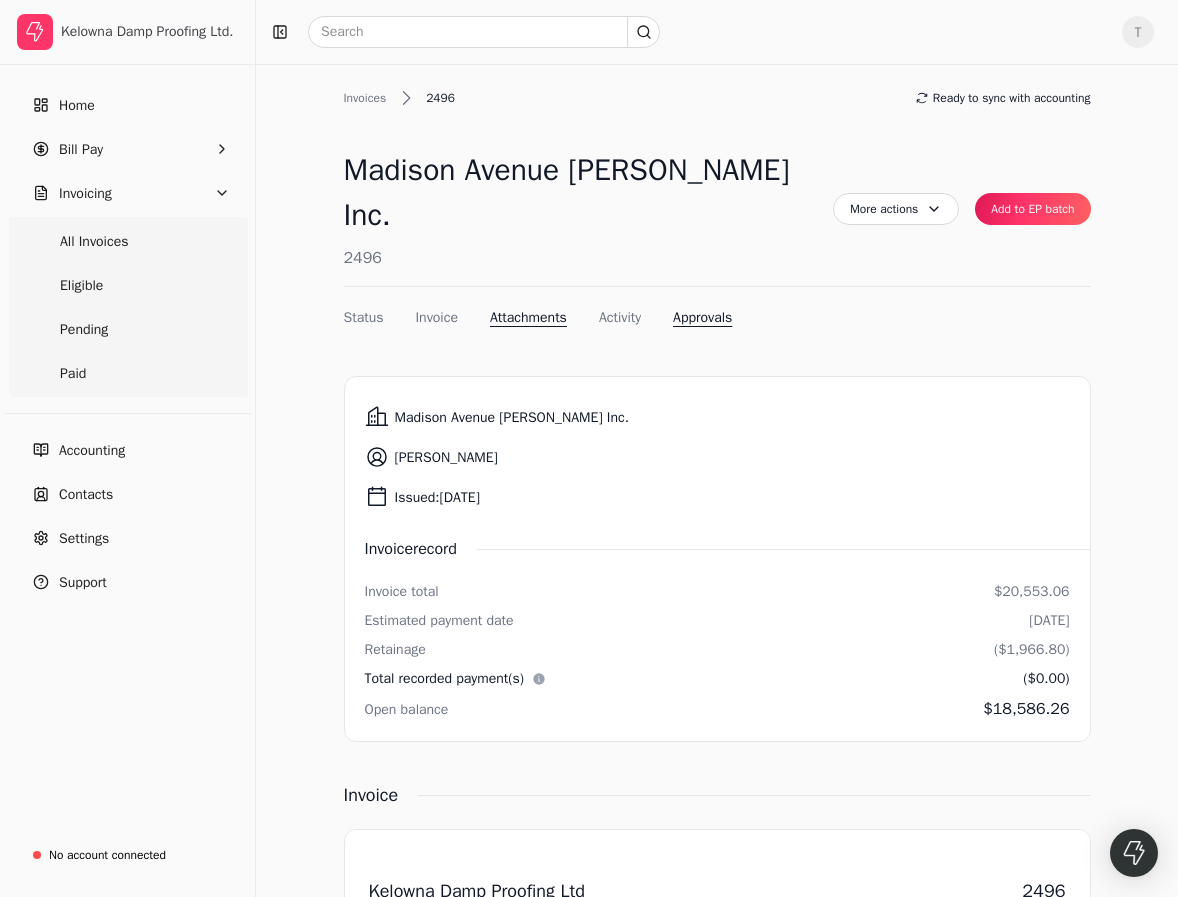 click on "Approvals" at bounding box center [702, 317] 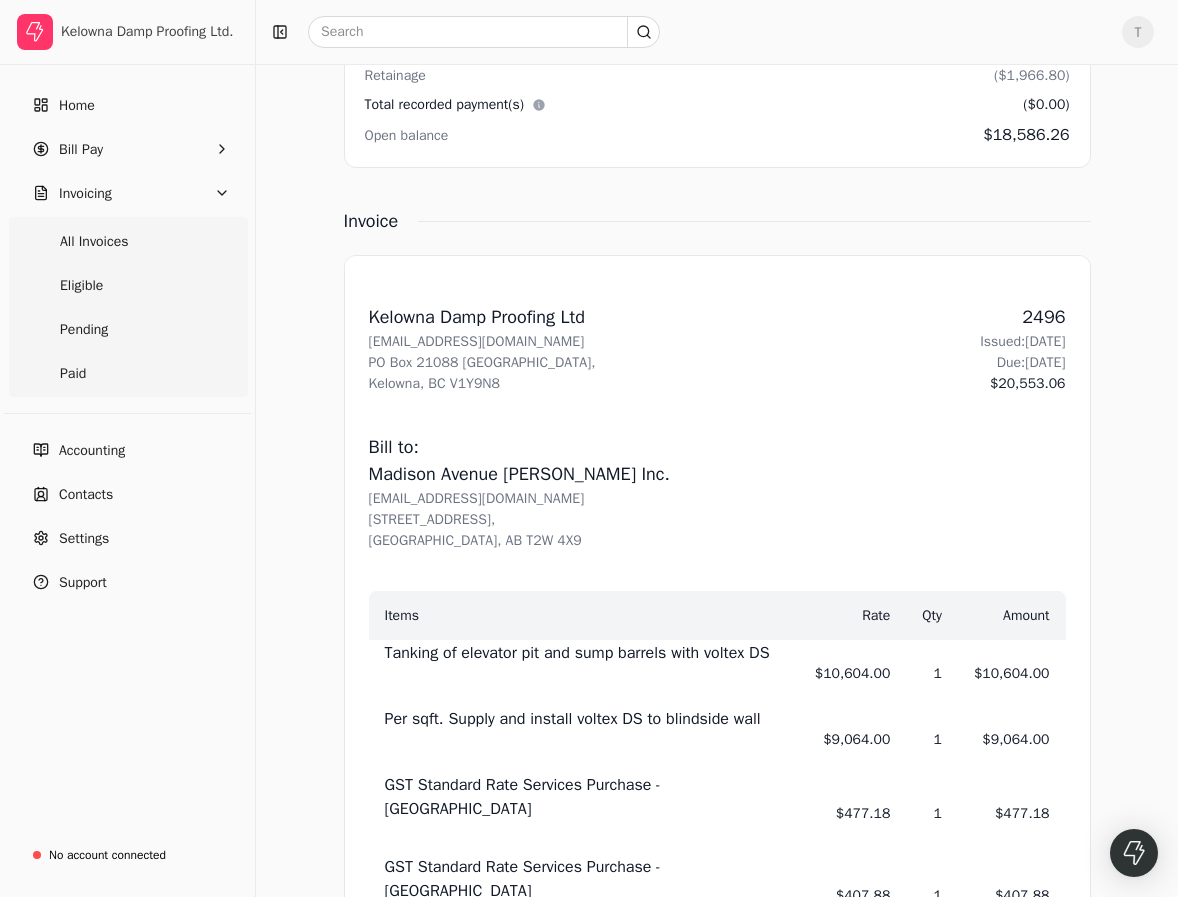 scroll, scrollTop: 0, scrollLeft: 0, axis: both 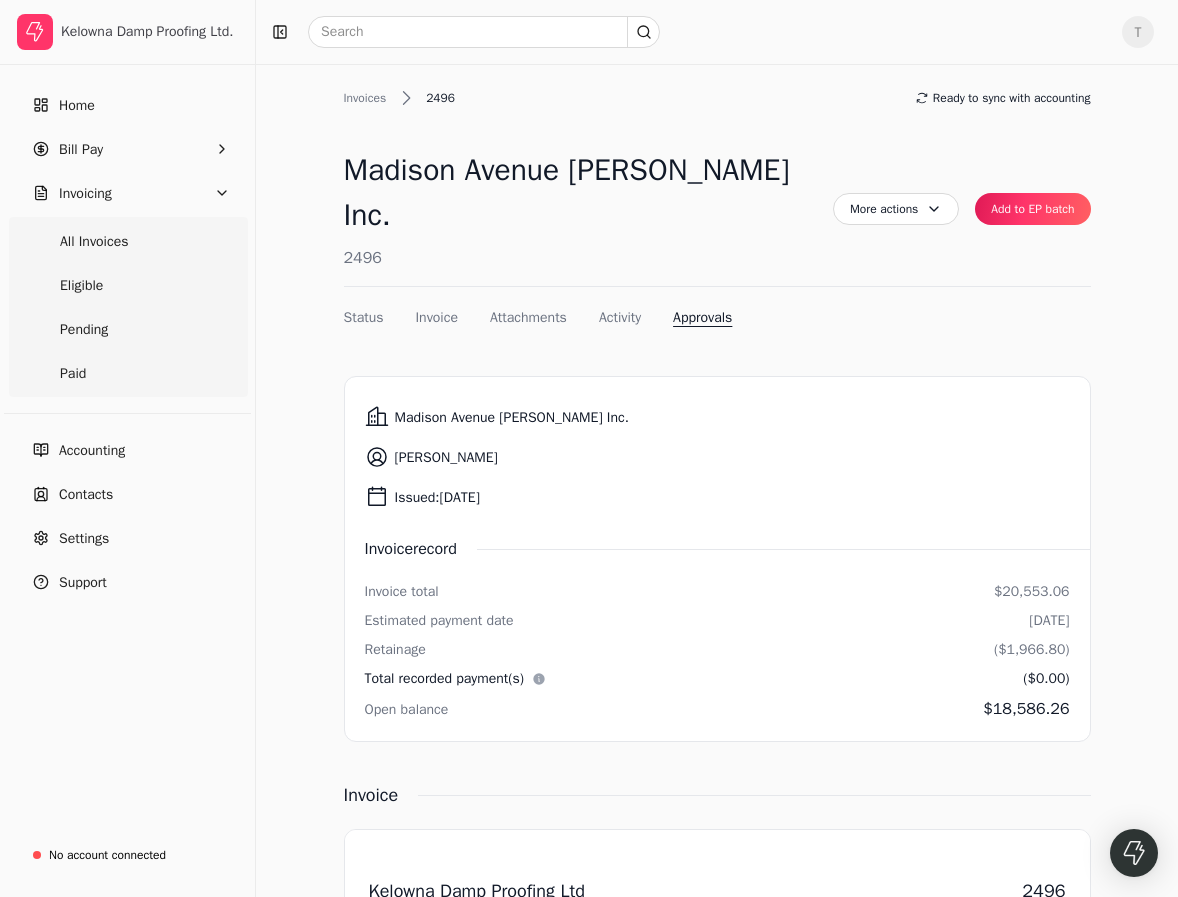click on "Madison Avenue [PERSON_NAME] Inc." at bounding box center (512, 417) 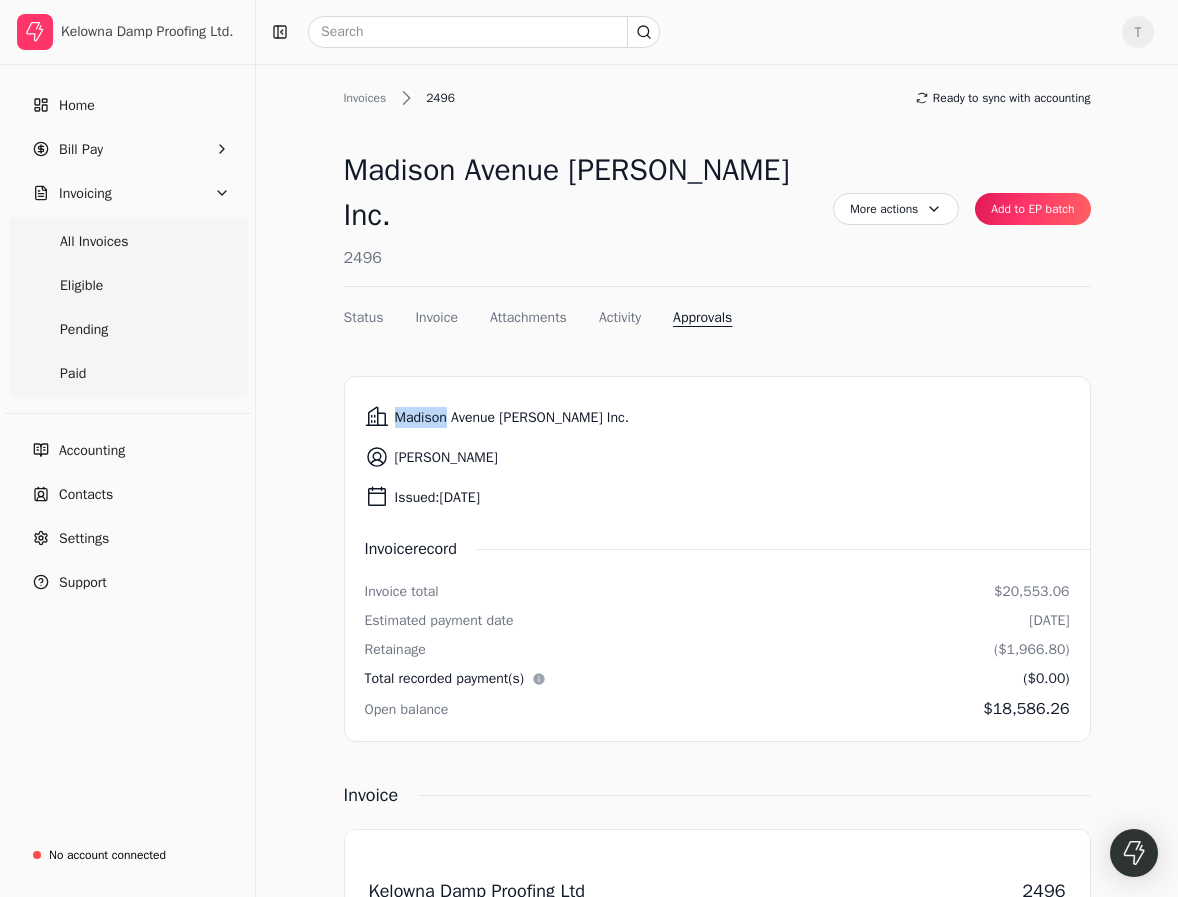 click on "Madison Avenue [PERSON_NAME] Inc. [PERSON_NAME] Issued:  [DATE] Invoice  record Invoice total $20,553.06 Estimated payment date [DATE] Retainage ($1,966.80) Total recorded payment(s) ($0.00) Open balance $18,586.26" at bounding box center [717, 559] 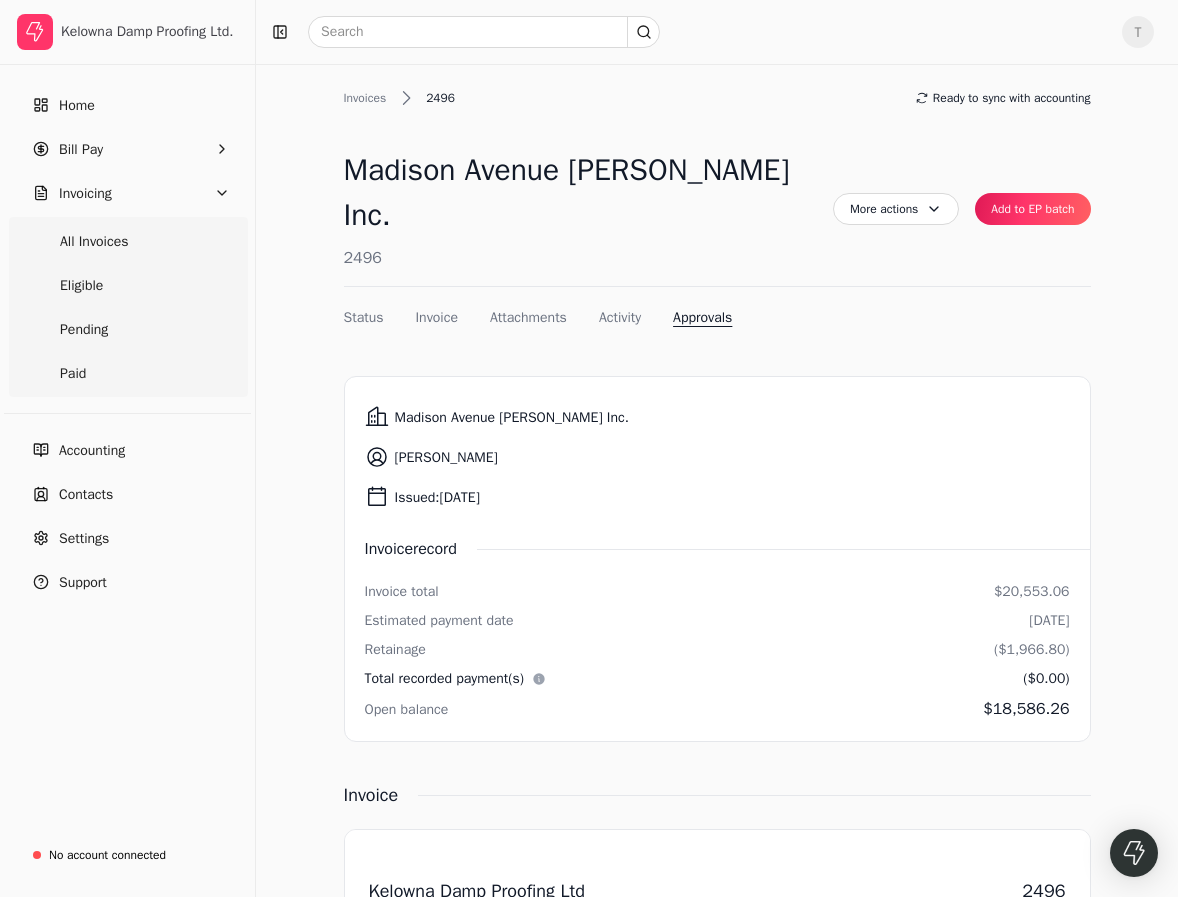 click on "Issued:  [DATE]" at bounding box center [717, 497] 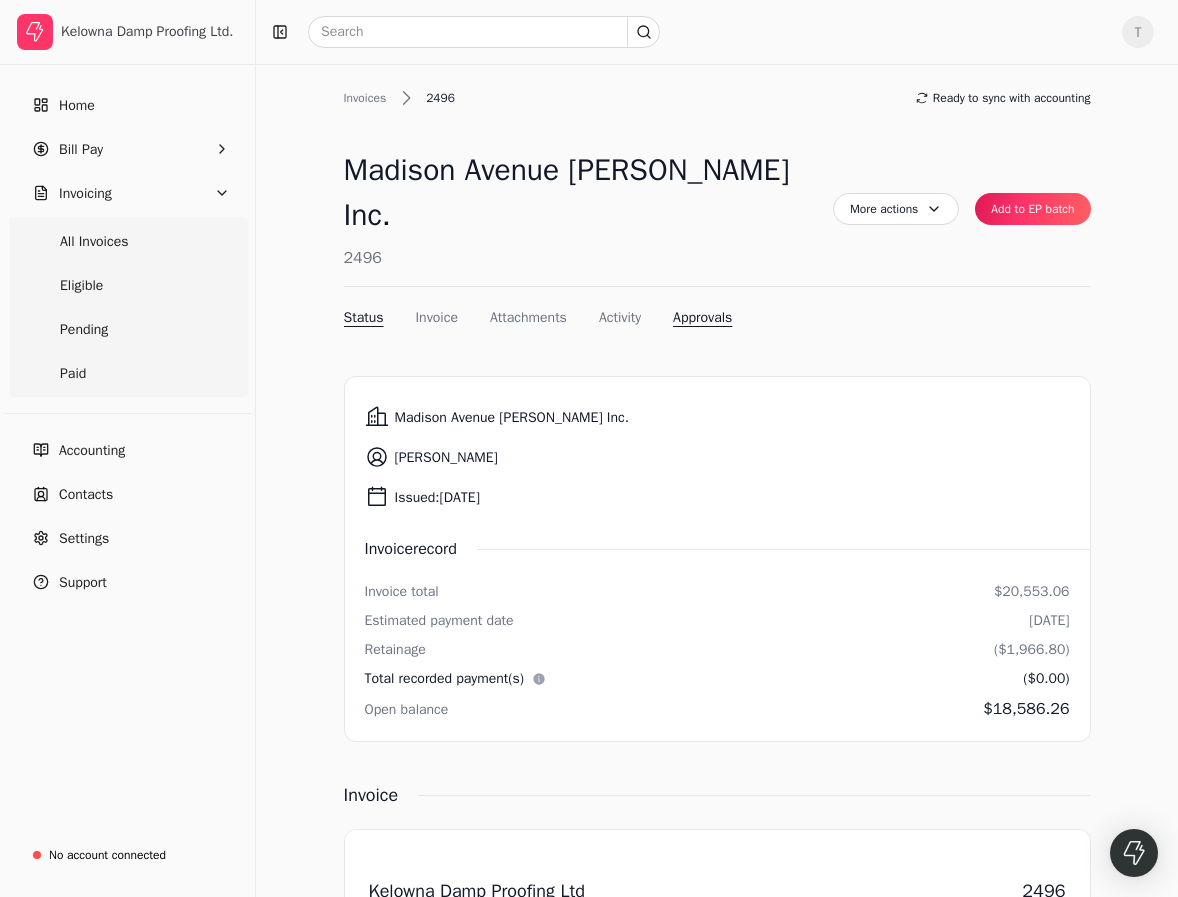 click on "Status" at bounding box center [364, 317] 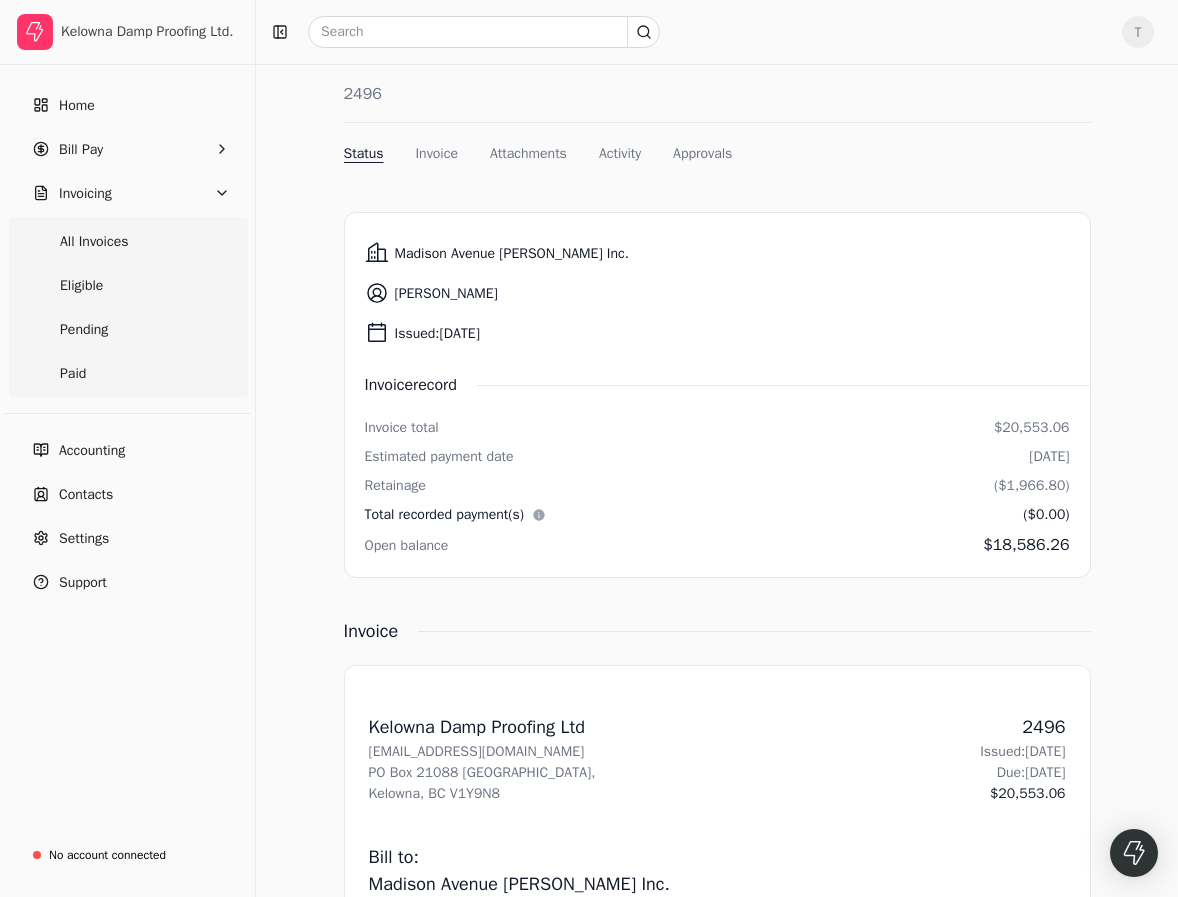scroll, scrollTop: 143, scrollLeft: 0, axis: vertical 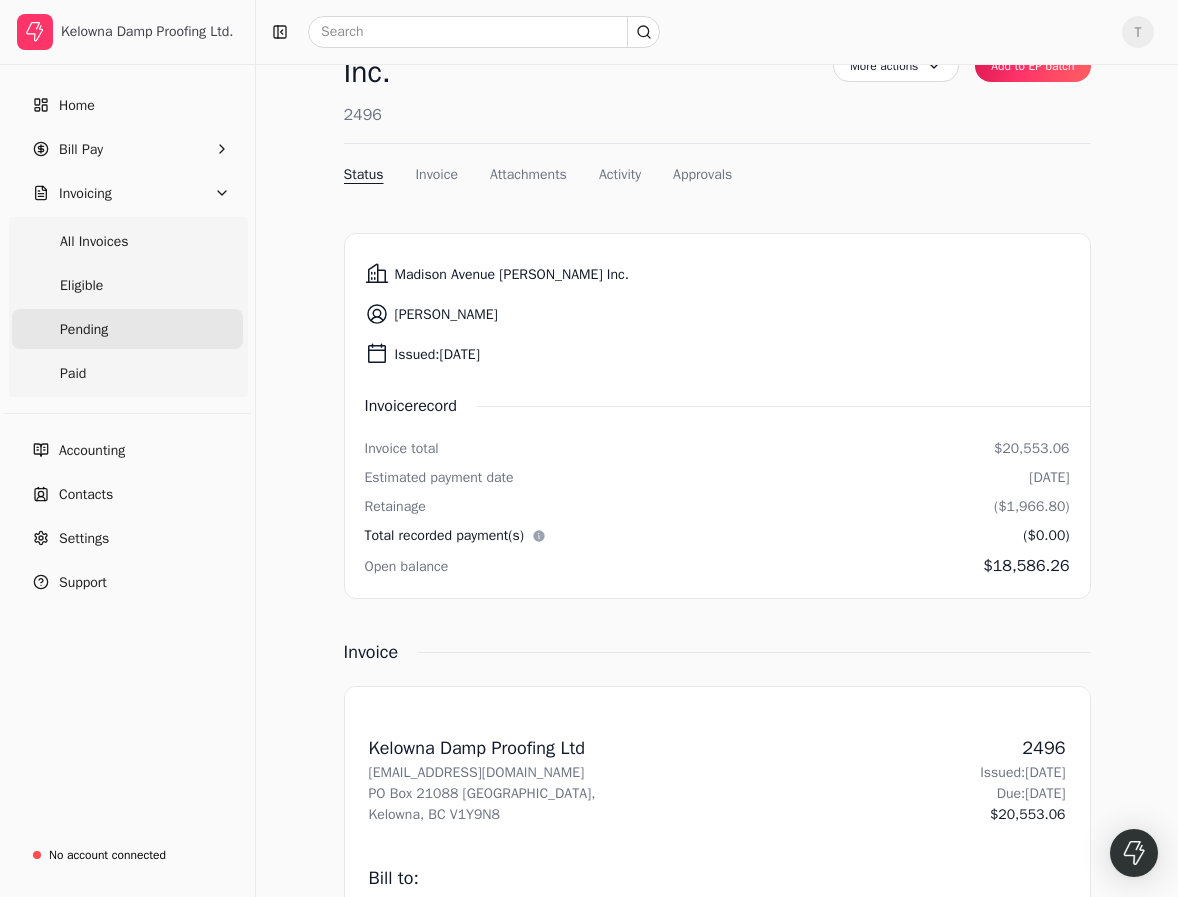 click on "Pending" at bounding box center [127, 329] 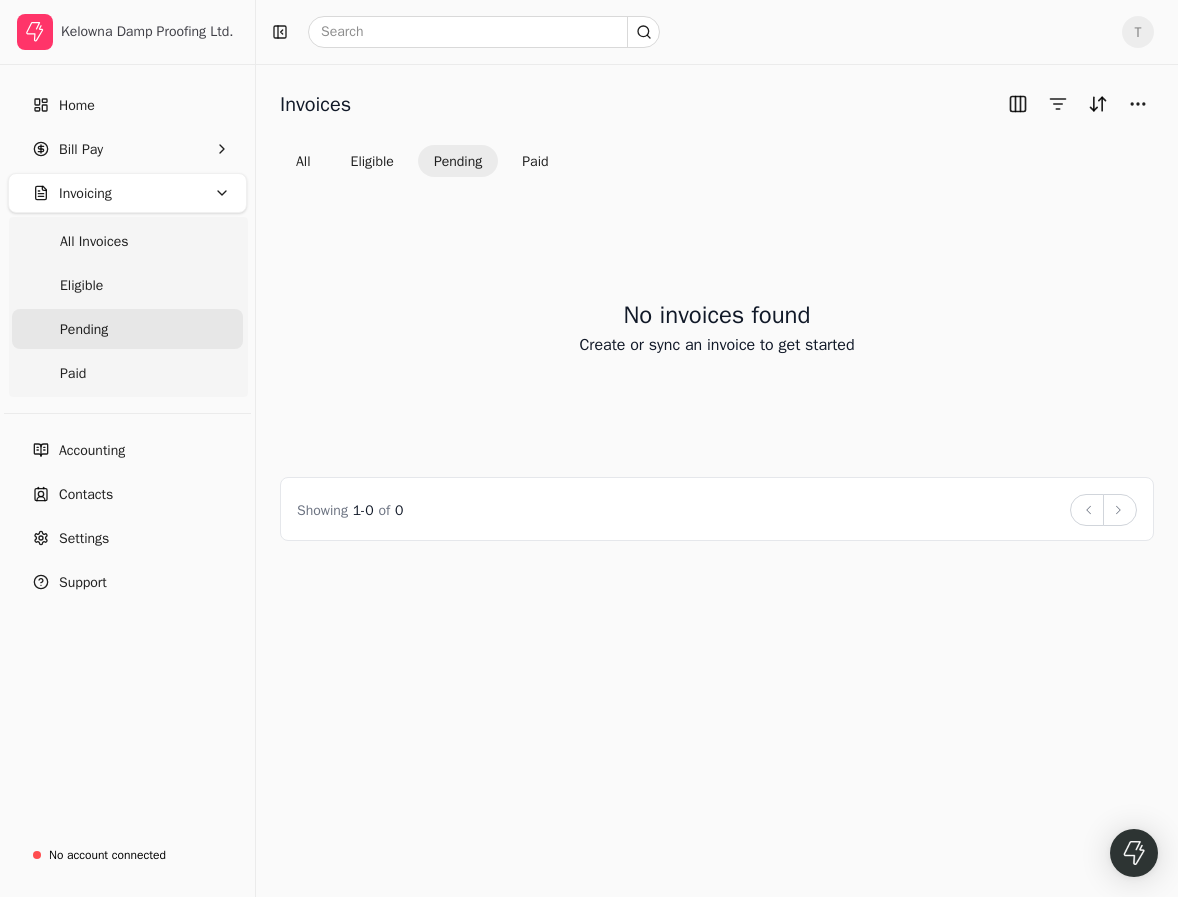 click on "Invoices All Eligible Pending Paid No invoices found Create or sync an invoice to get started Showing   1 - 0   of   0 Back Next" at bounding box center [717, 480] 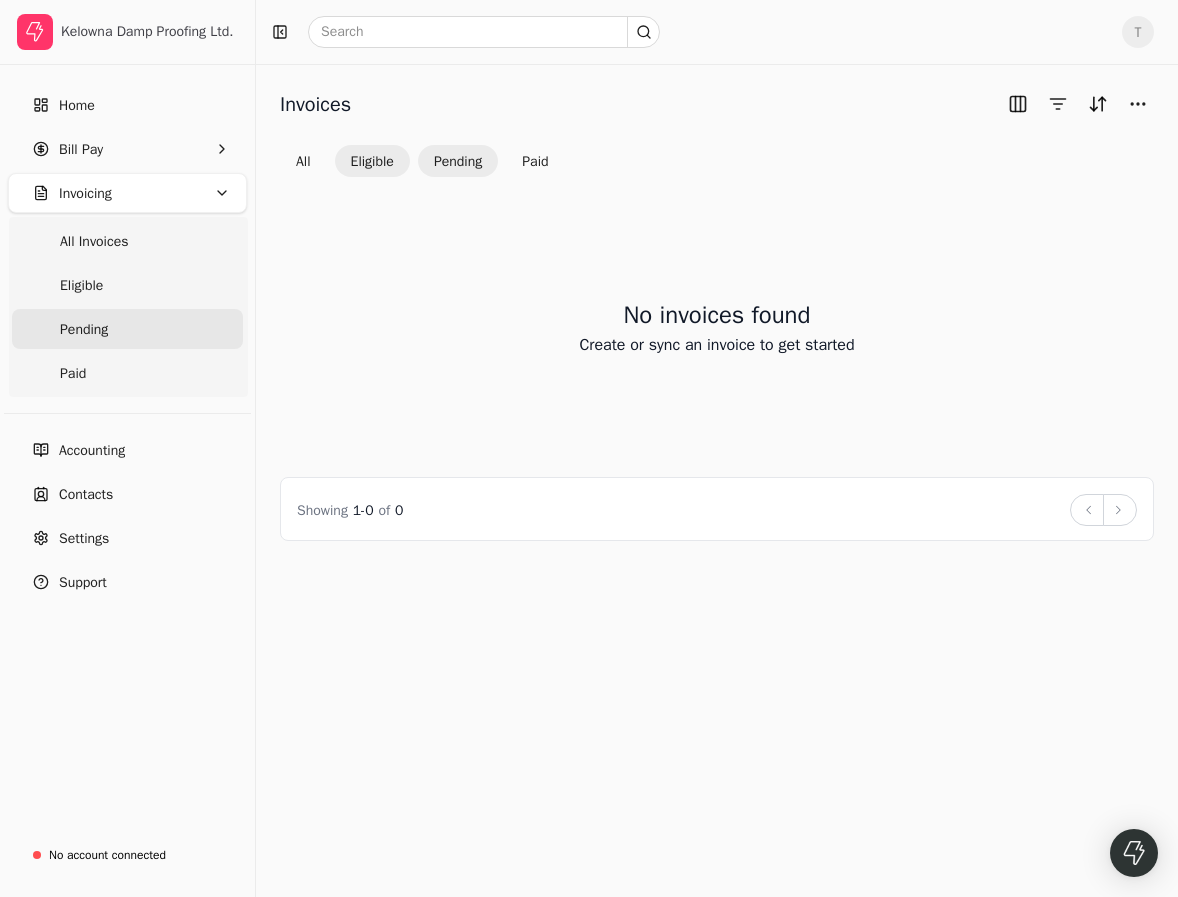 click on "Eligible" at bounding box center [372, 161] 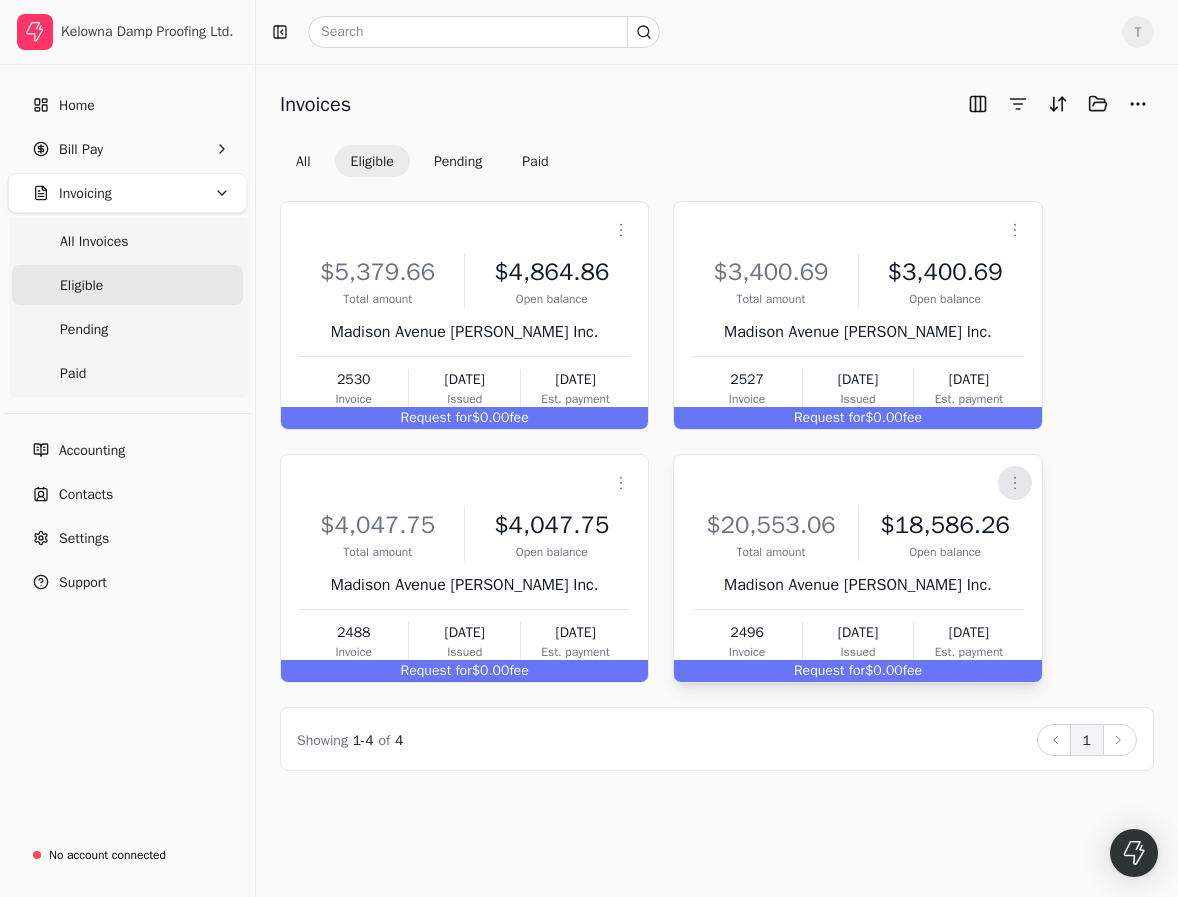 click on "Context Menu Button" at bounding box center [1015, 483] 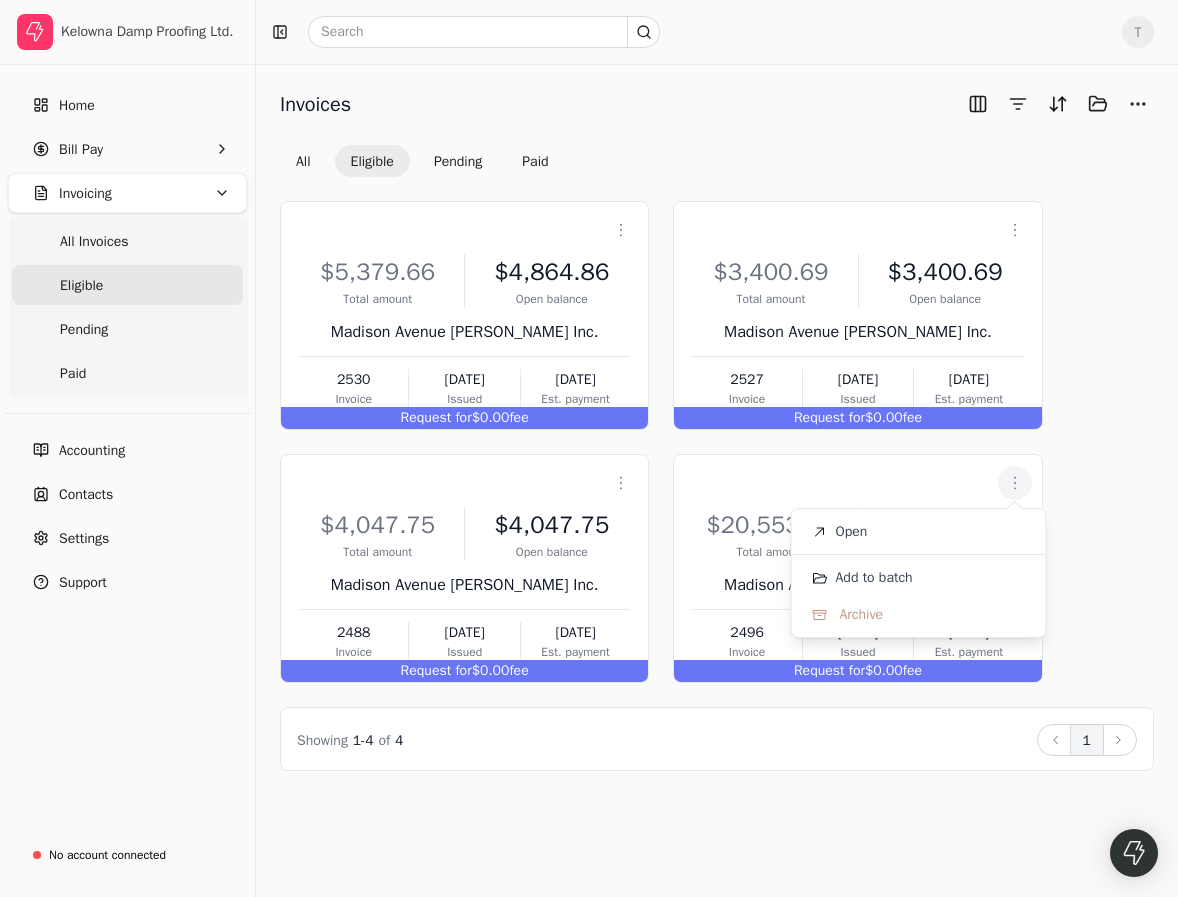 click on "Showing   1 - 4   of   4 Back 1 Next" at bounding box center [717, 739] 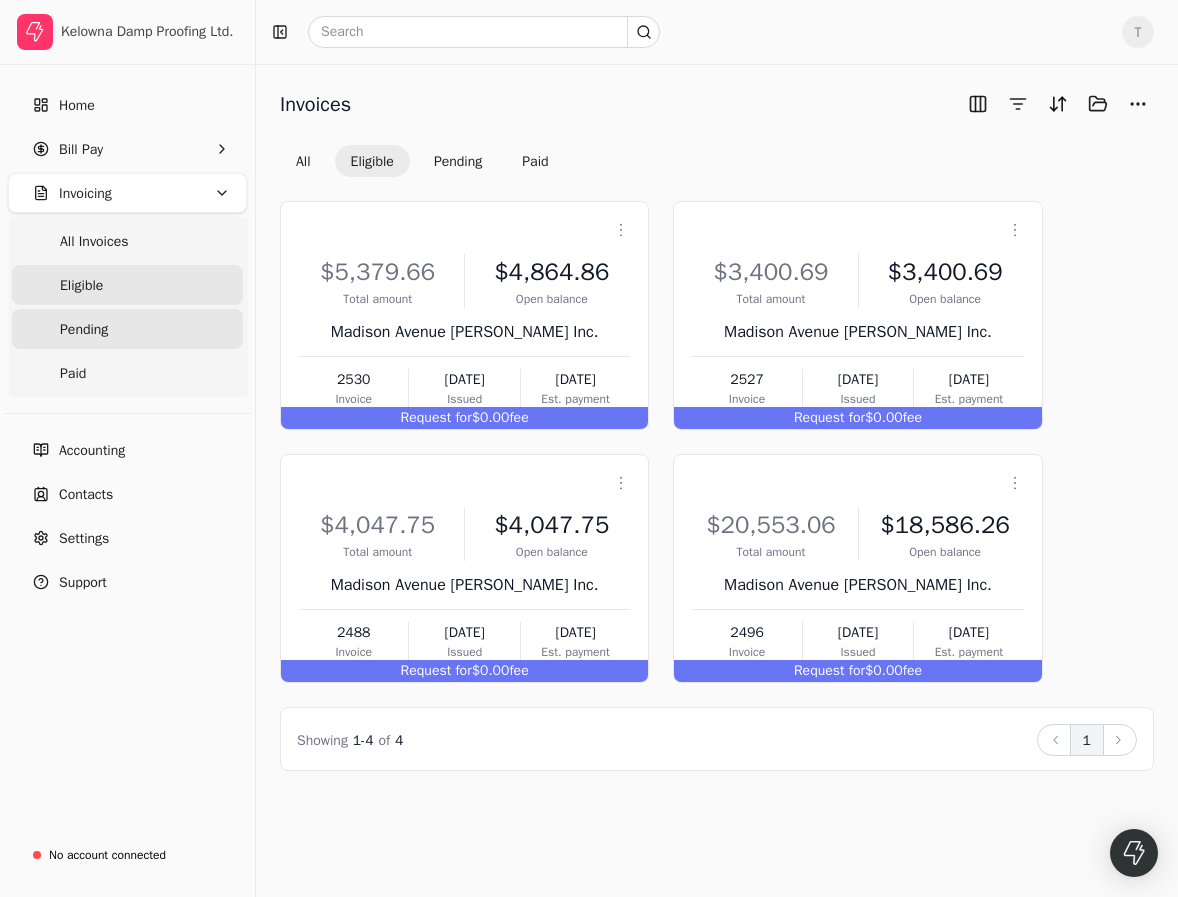 click on "Pending" at bounding box center (127, 329) 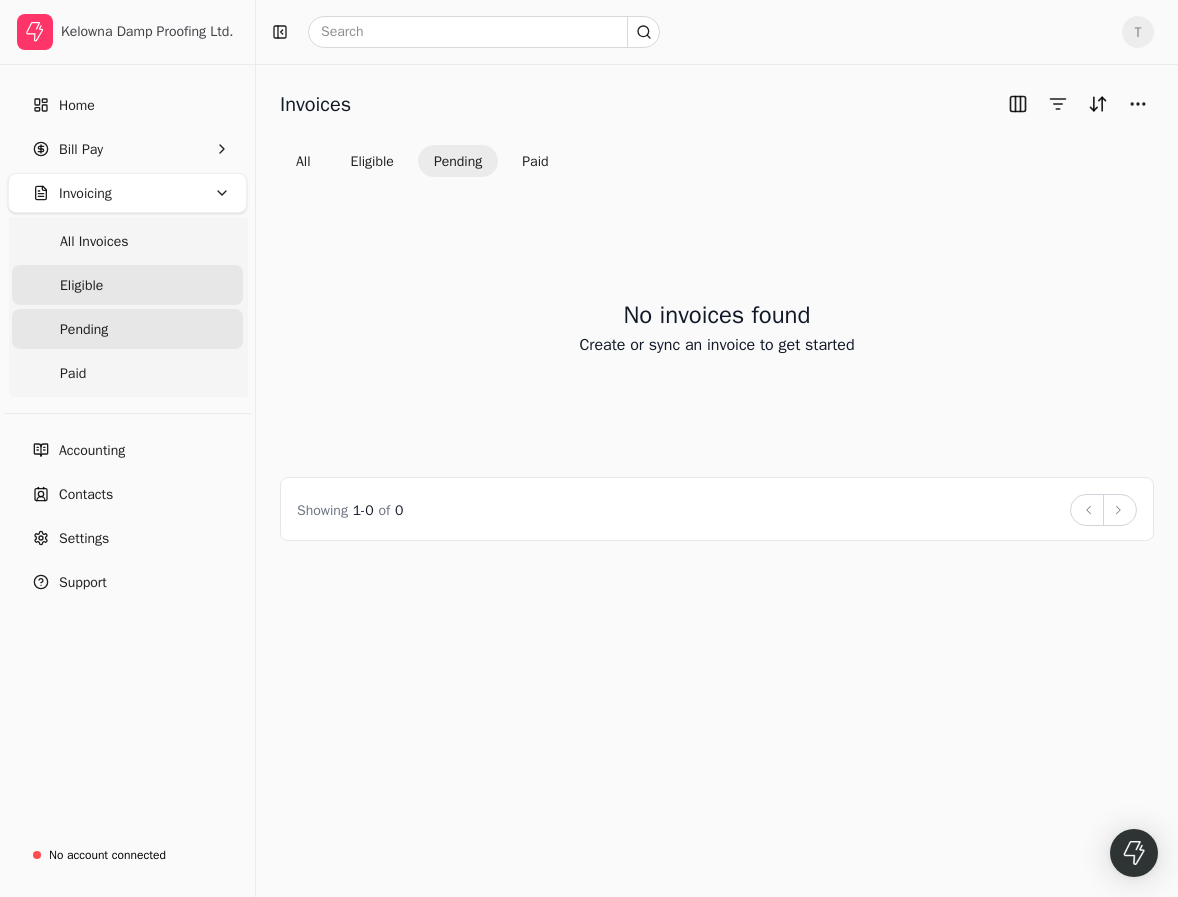 click on "Eligible" at bounding box center [127, 285] 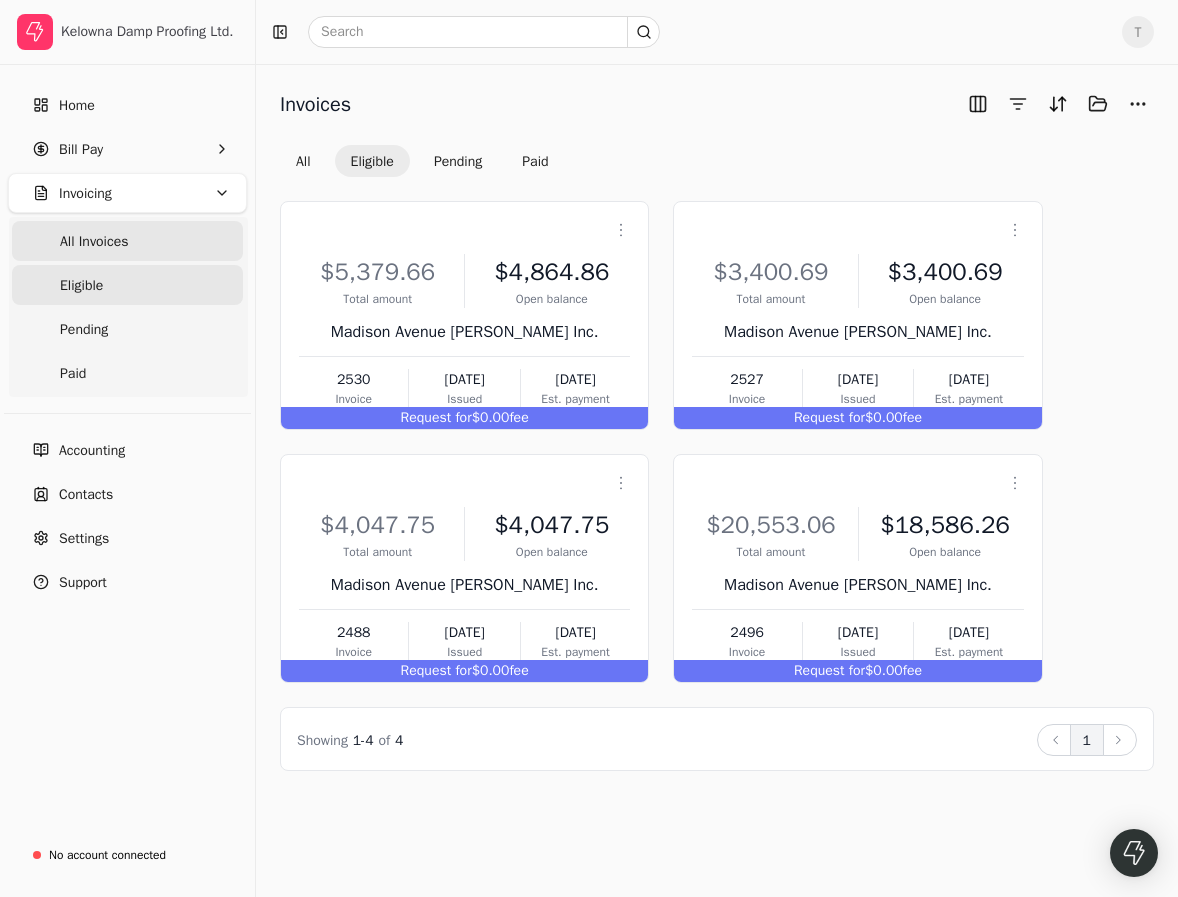 click on "All Invoices" at bounding box center (127, 241) 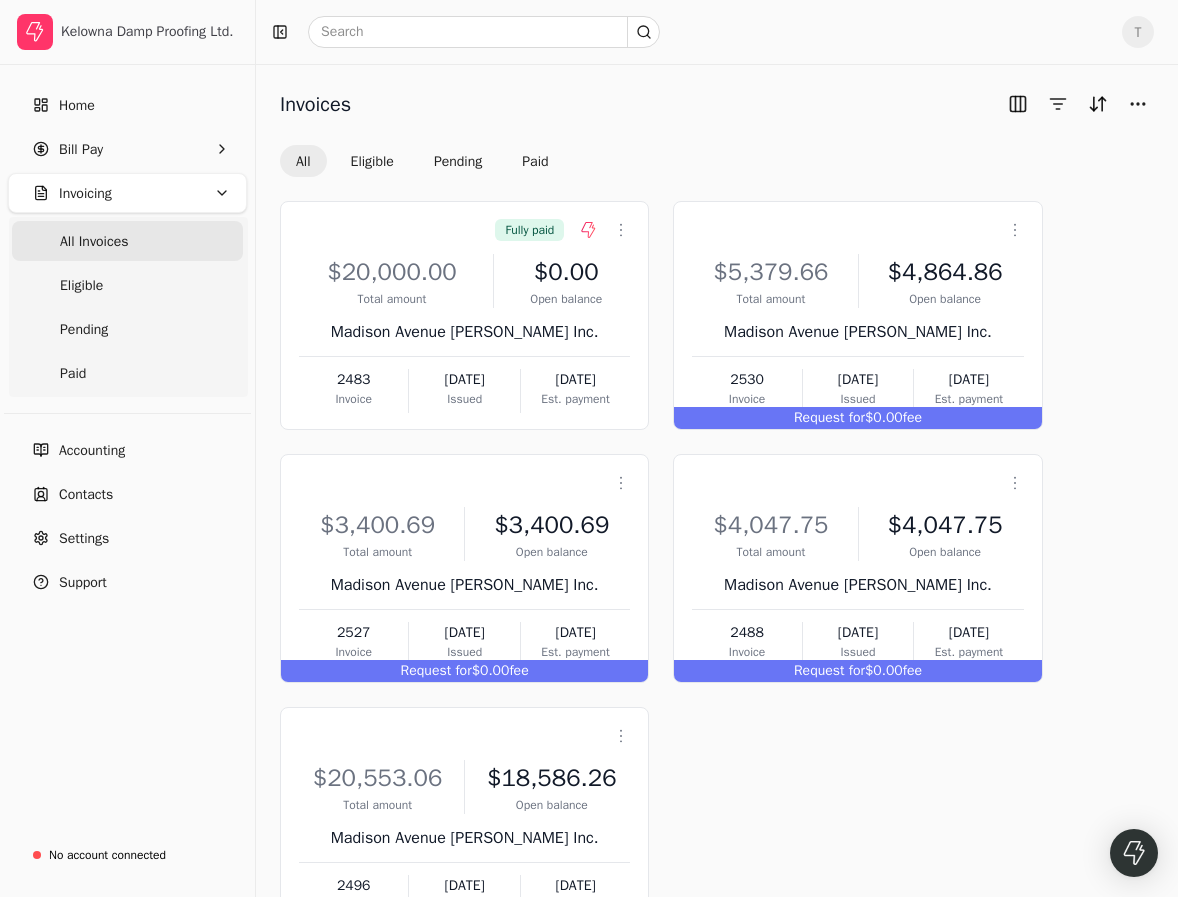 click on "All Invoices Eligible Pending Paid" at bounding box center (128, 307) 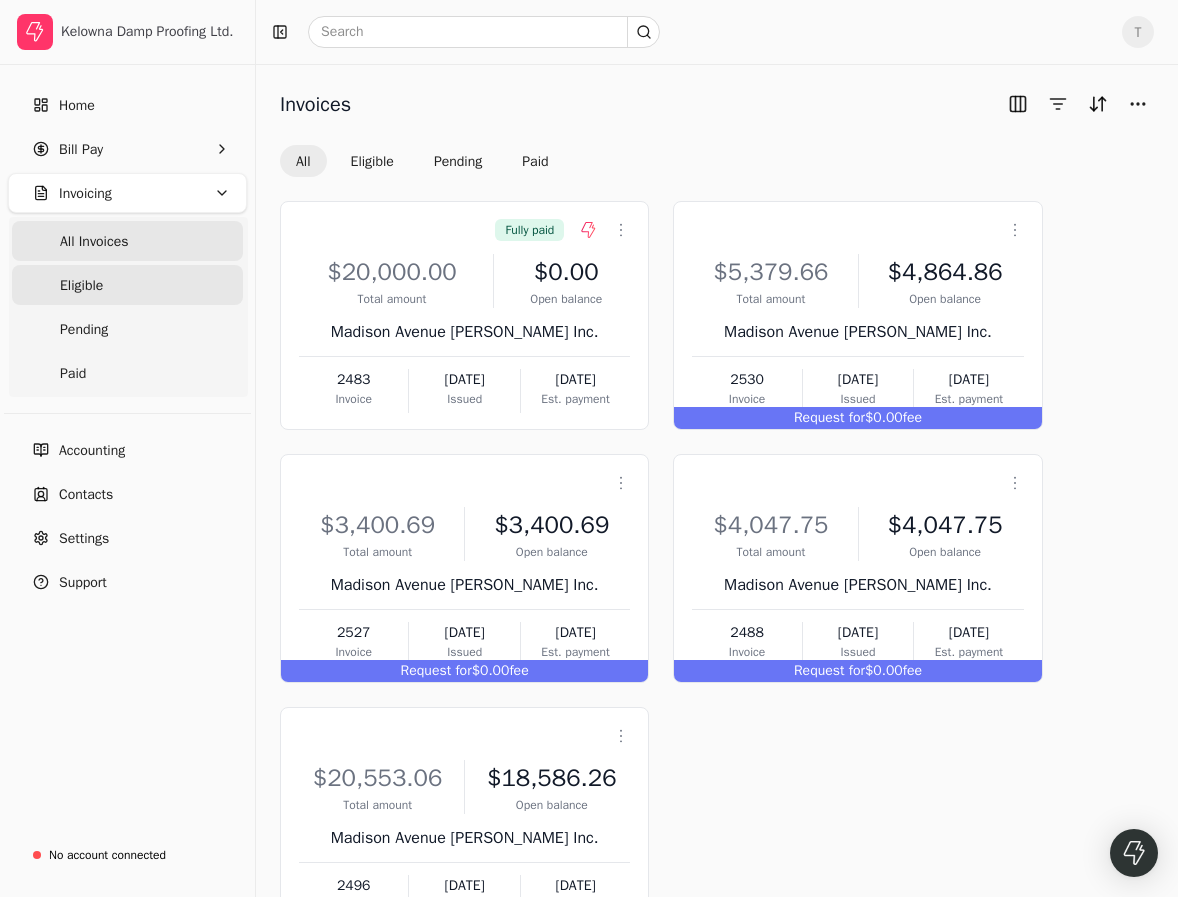 click on "Eligible" at bounding box center [127, 285] 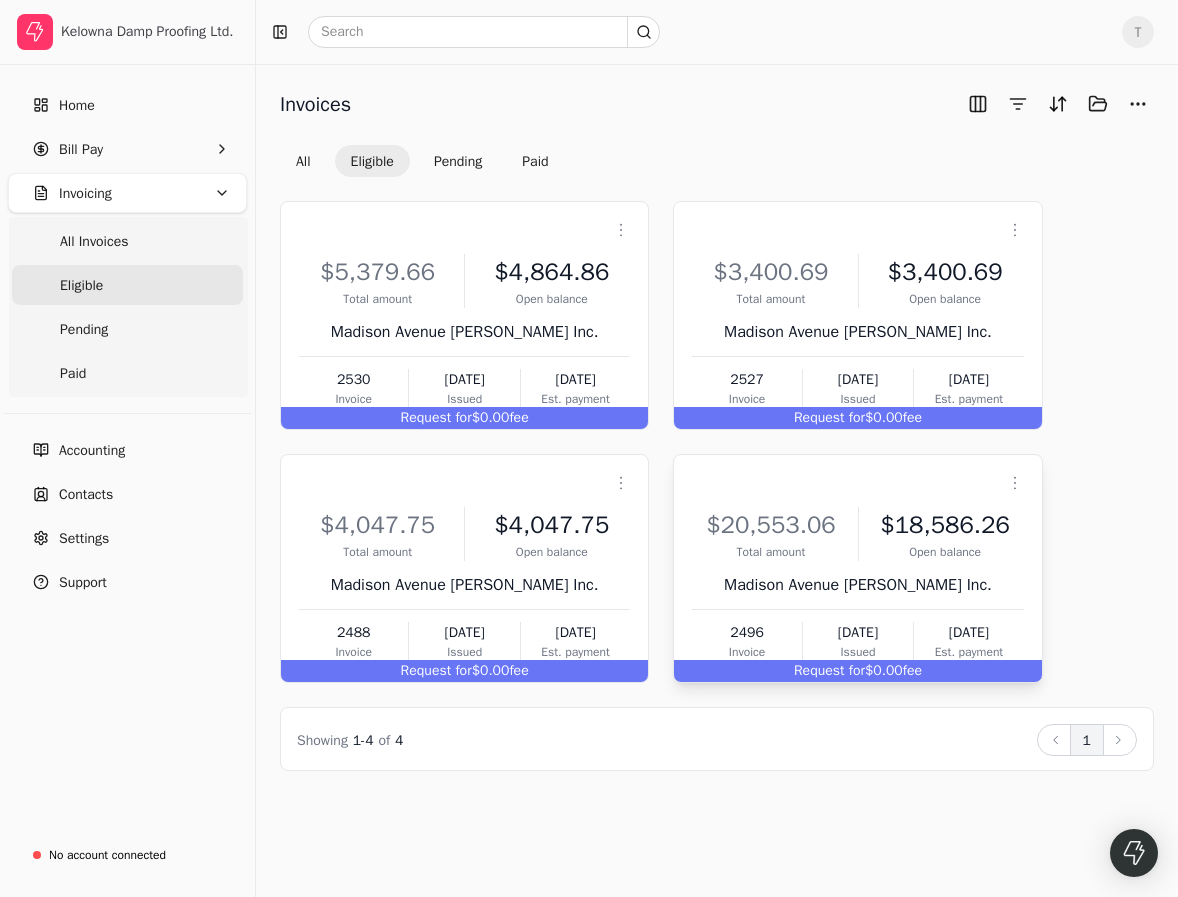 click on "Context Menu Button" at bounding box center [855, 483] 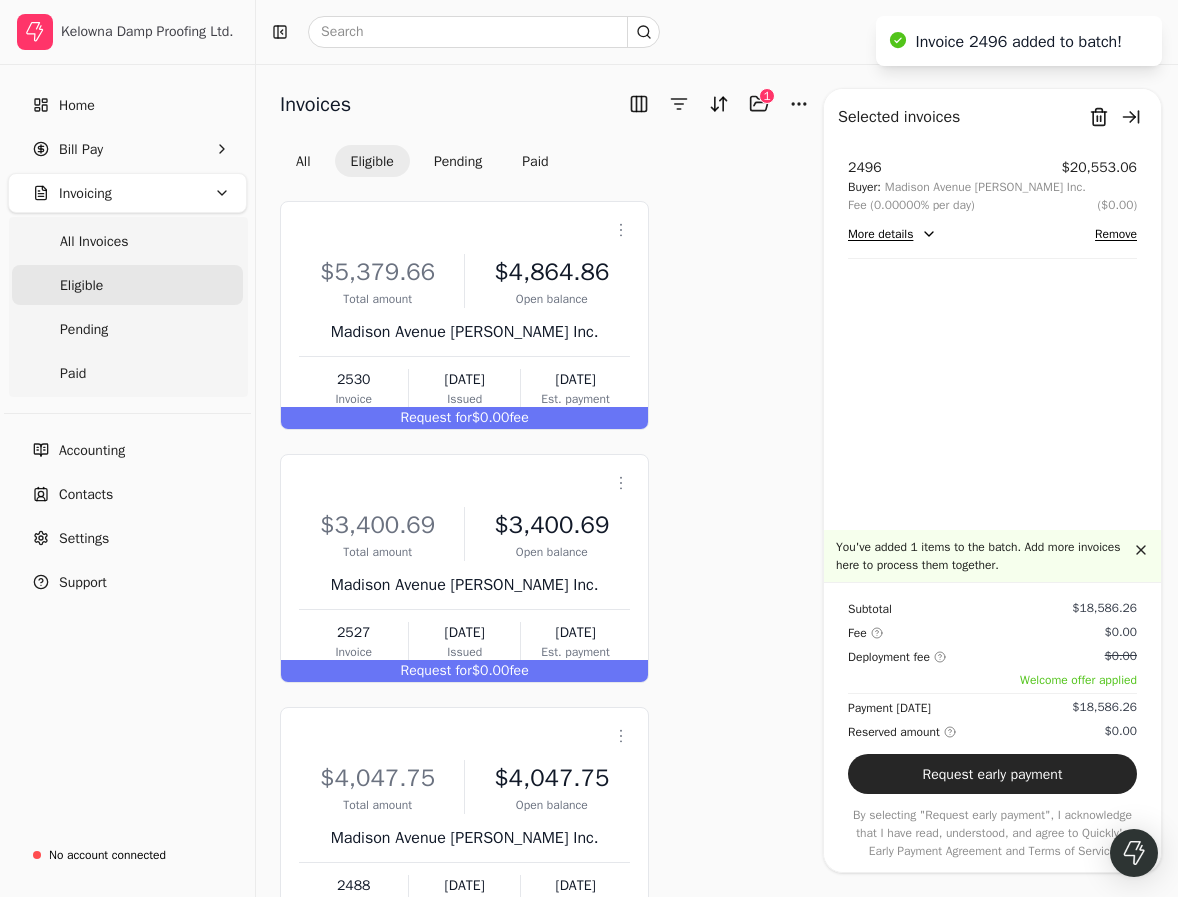 click on "More details" at bounding box center [892, 234] 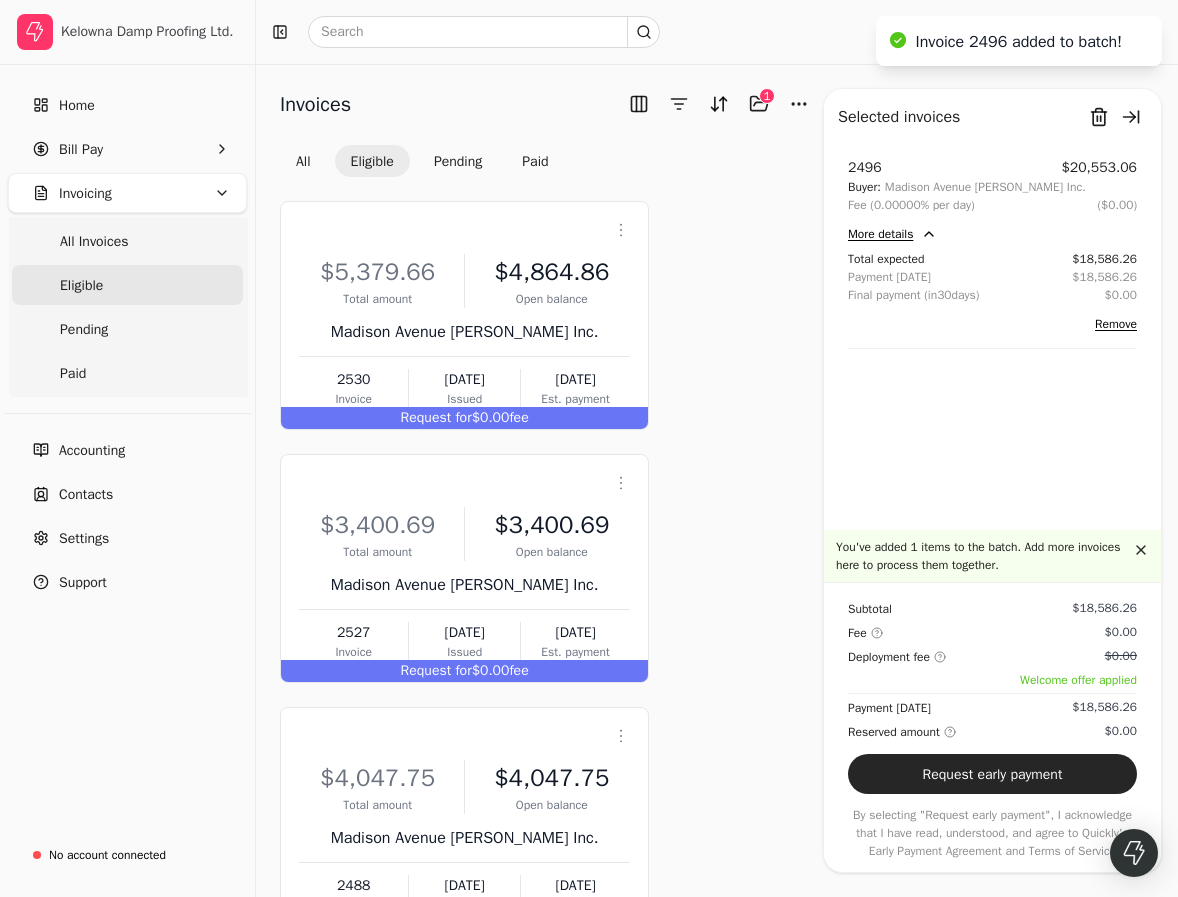 click on "2496 $20,553.06 Buyer: Madison Avenue [PERSON_NAME] Inc. Fee (0.00000% per day) ($0.00) More details Total expected $18,586.26 Payment [DATE] $18,586.26 Final payment ([DATE]) $0.00 Remove" at bounding box center [992, 343] 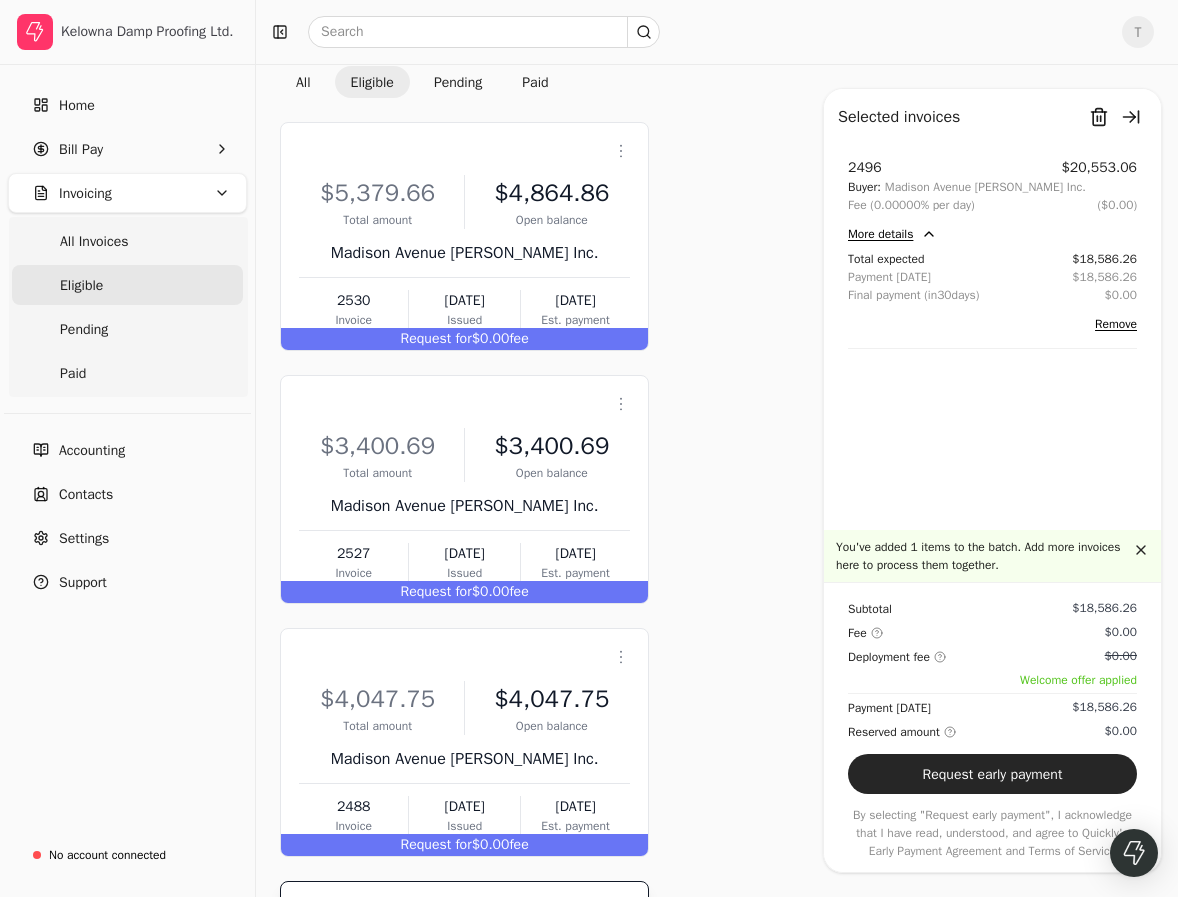scroll, scrollTop: 94, scrollLeft: 0, axis: vertical 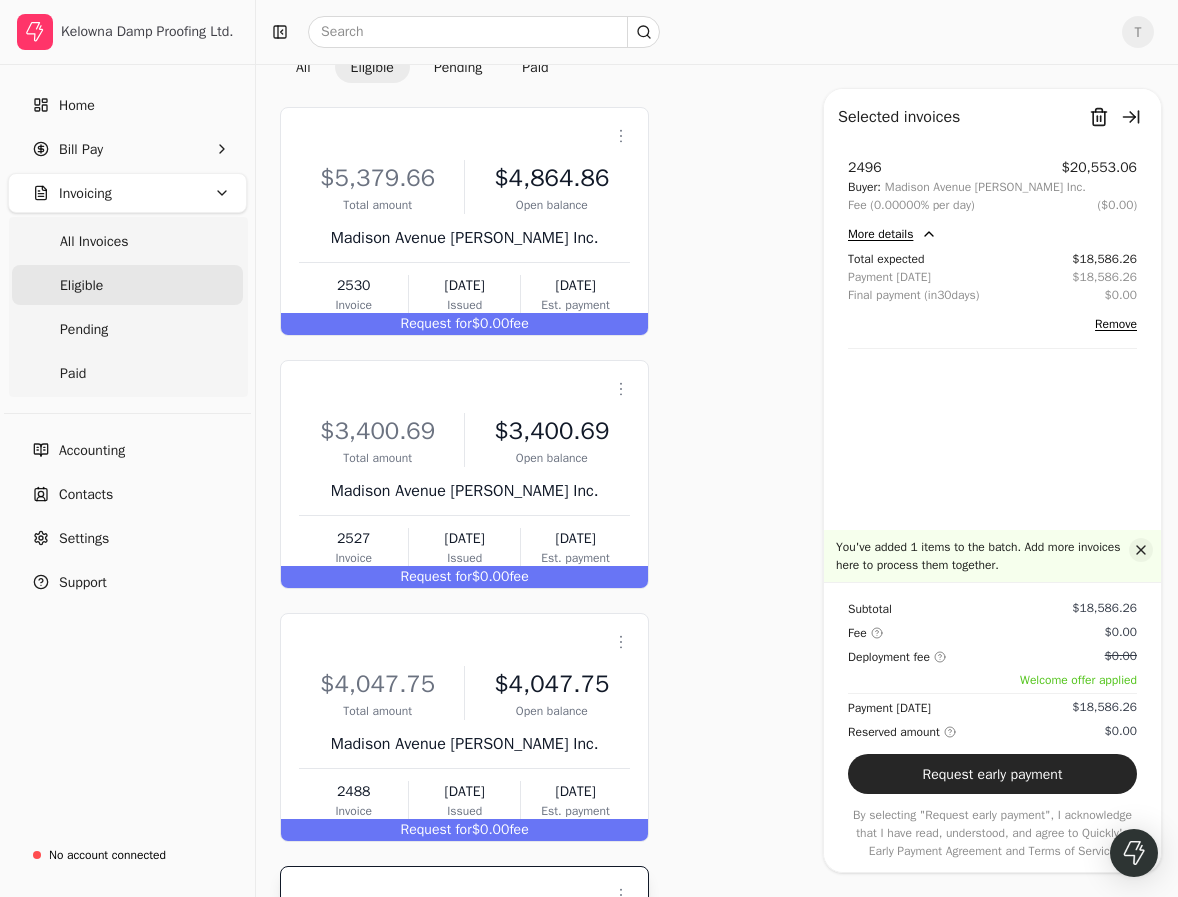 click at bounding box center [1141, 550] 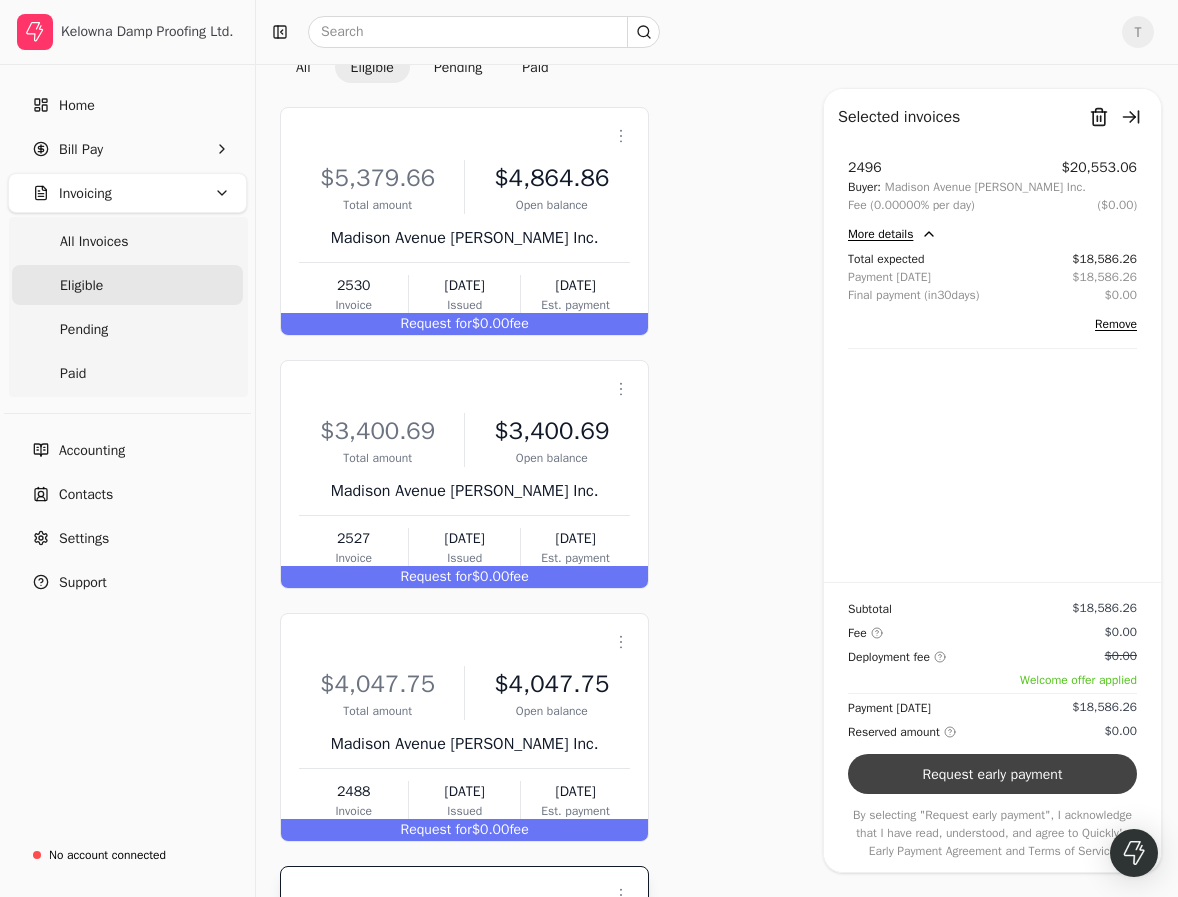 click on "Request early payment" at bounding box center (992, 774) 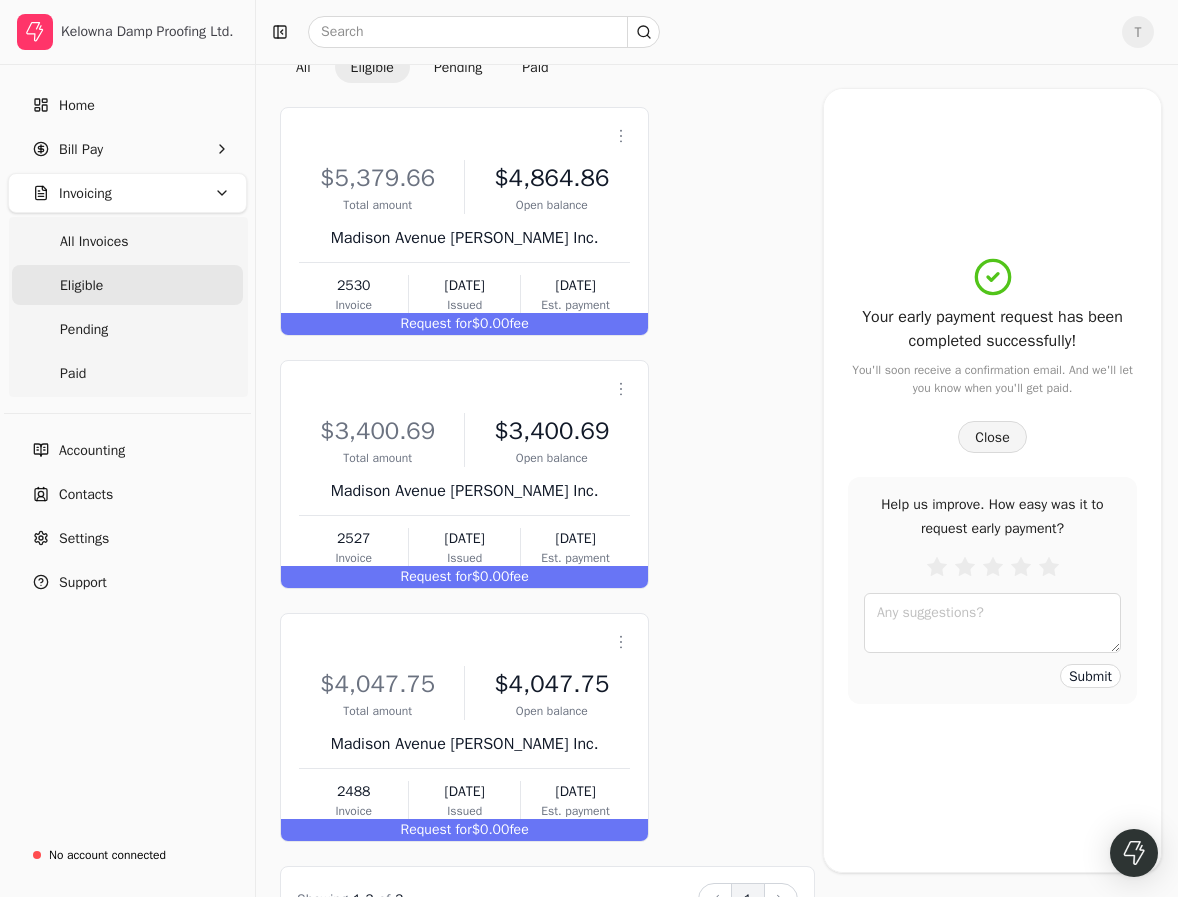click on "Close" at bounding box center (992, 437) 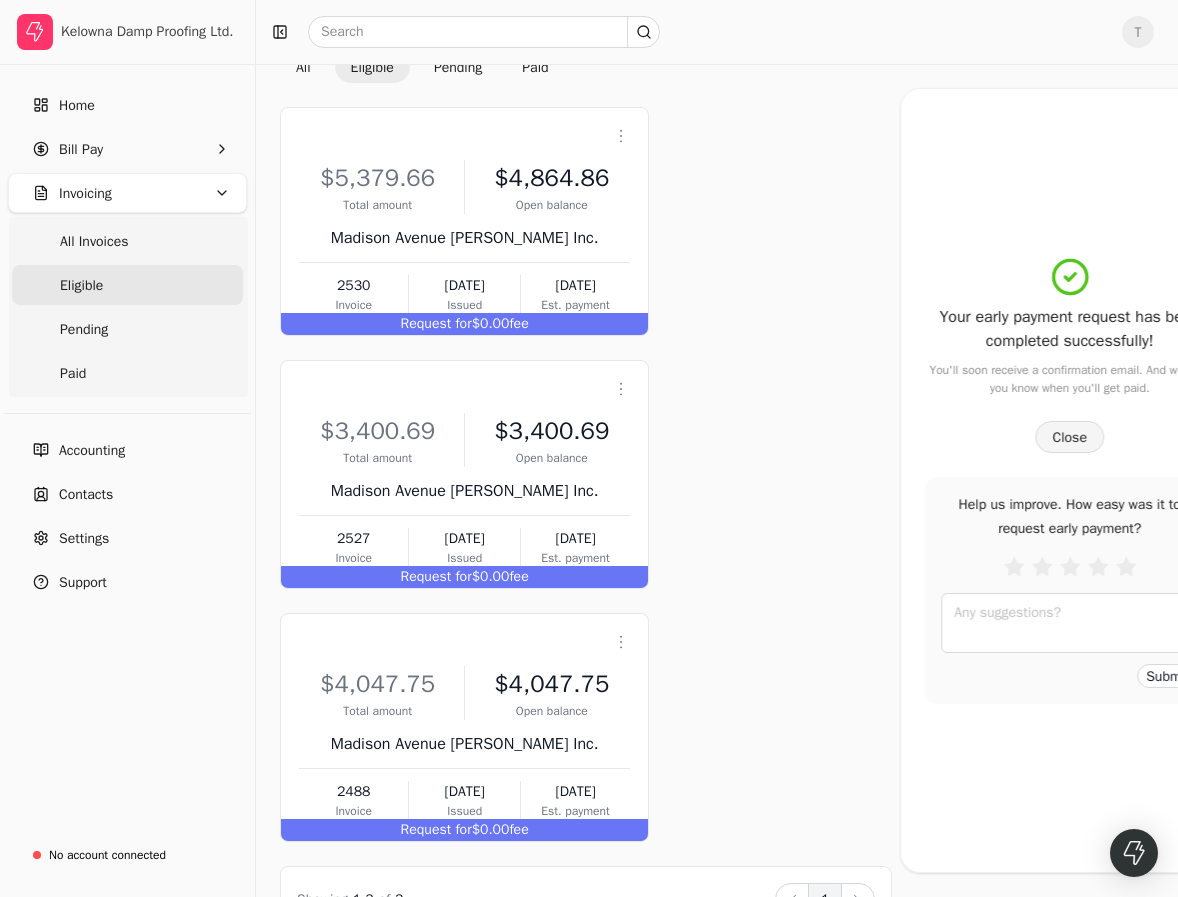 scroll, scrollTop: 0, scrollLeft: 0, axis: both 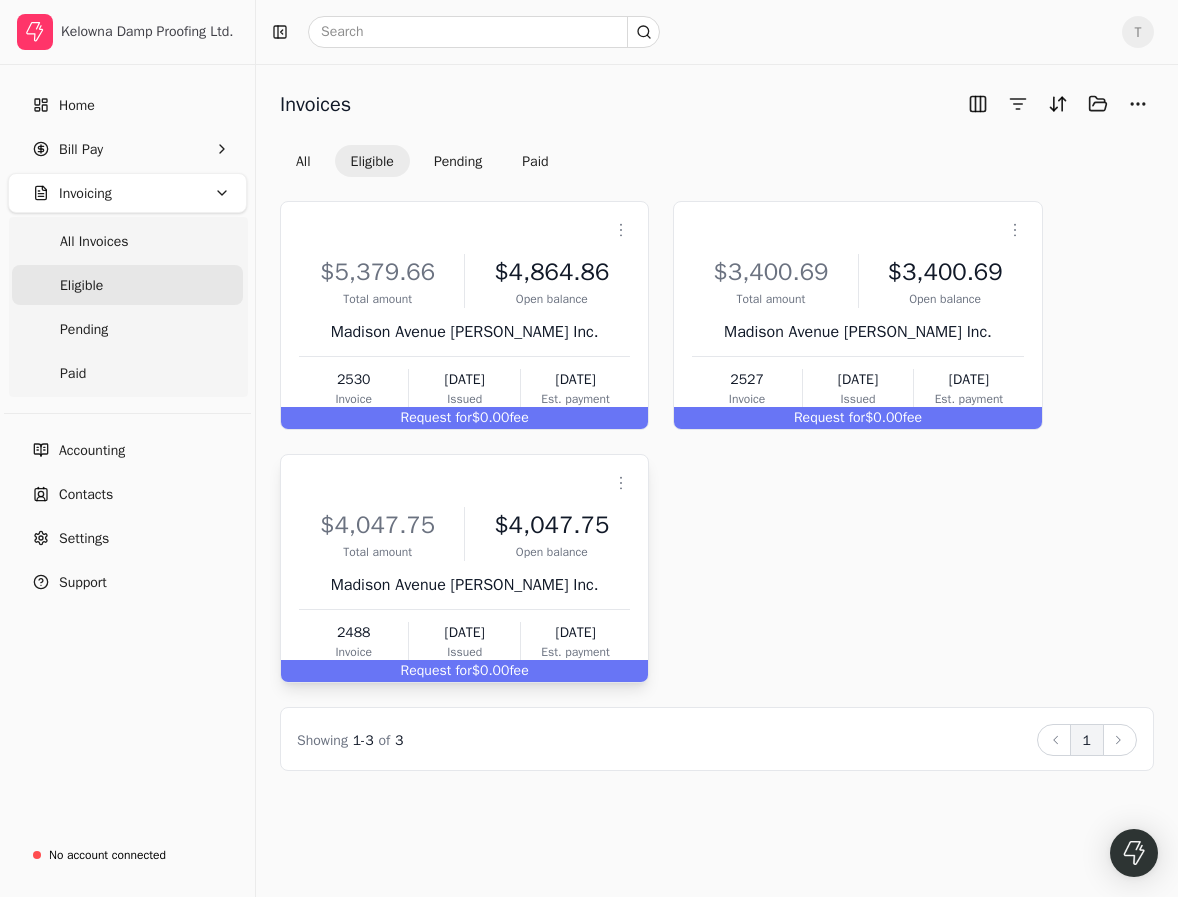 click on "$4,047.75 Total amount $4,047.75 Open [STREET_ADDRESS] [PERSON_NAME] Inc. 2488 Invoice [DATE] Issued [DATE] Est. payment" at bounding box center [464, 580] 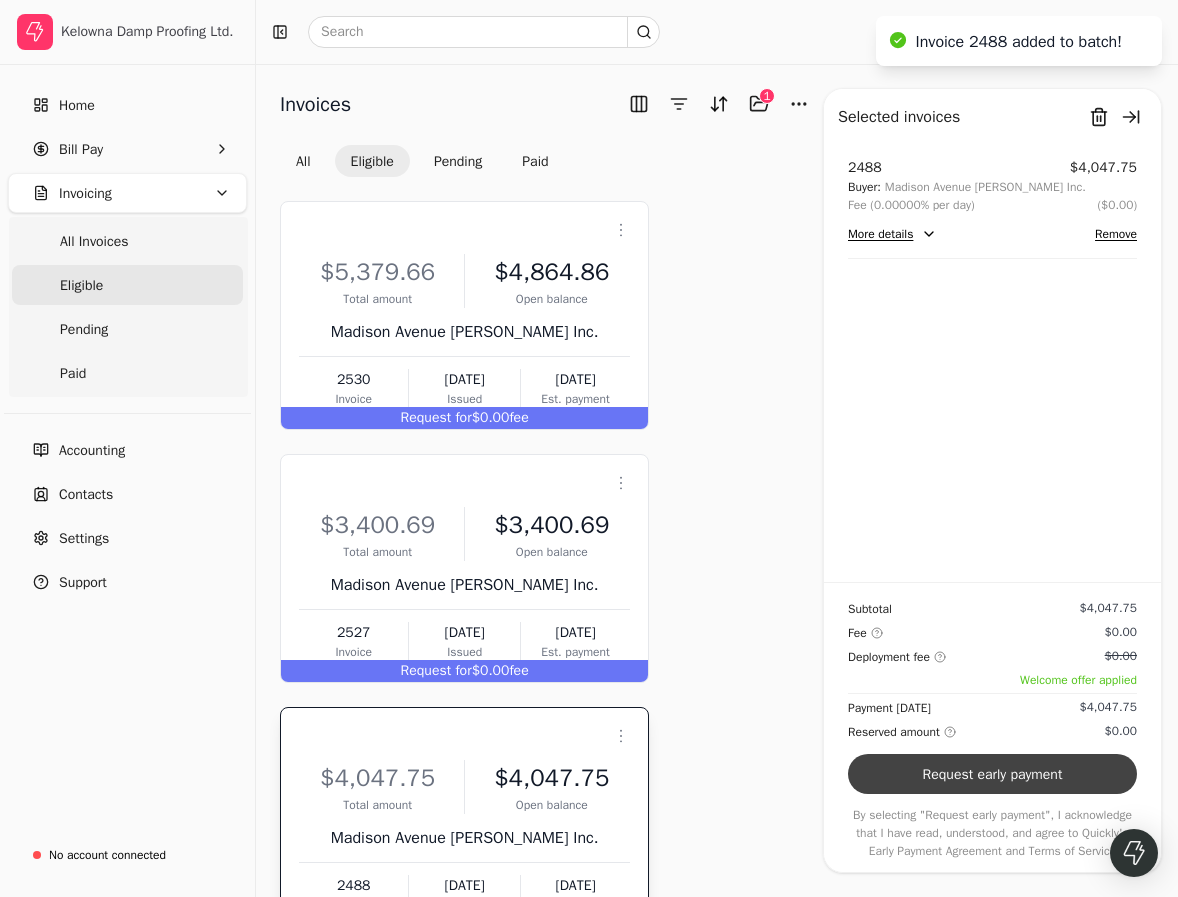 click on "Request early payment" at bounding box center (992, 774) 